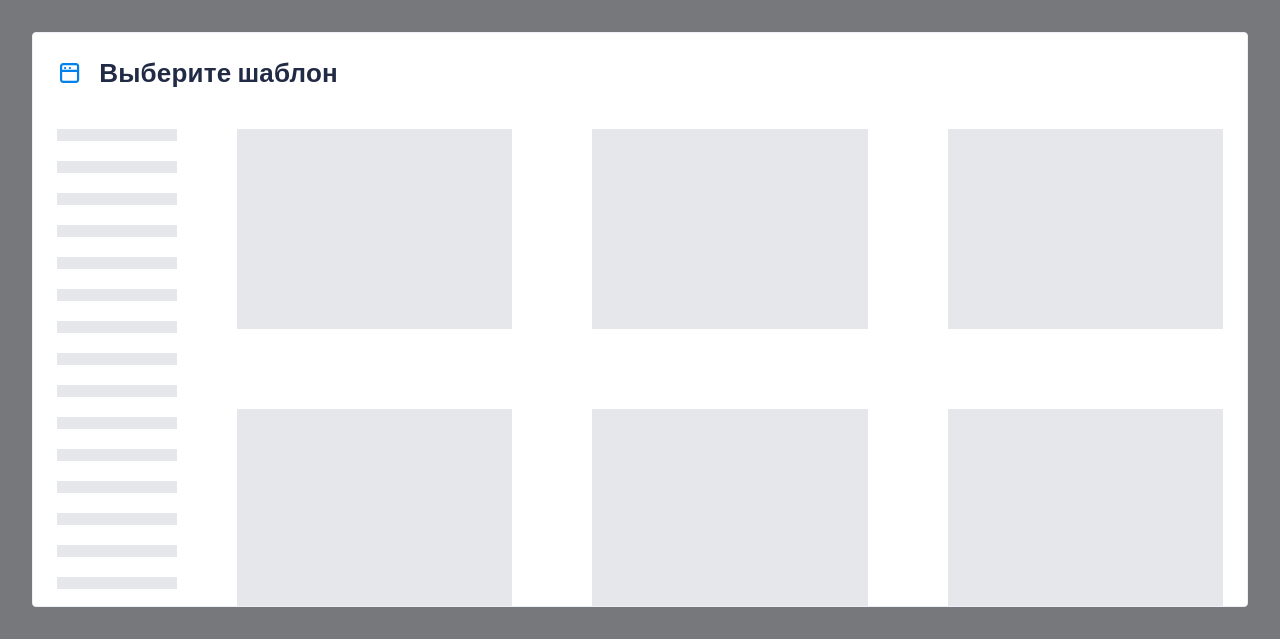 scroll, scrollTop: 0, scrollLeft: 0, axis: both 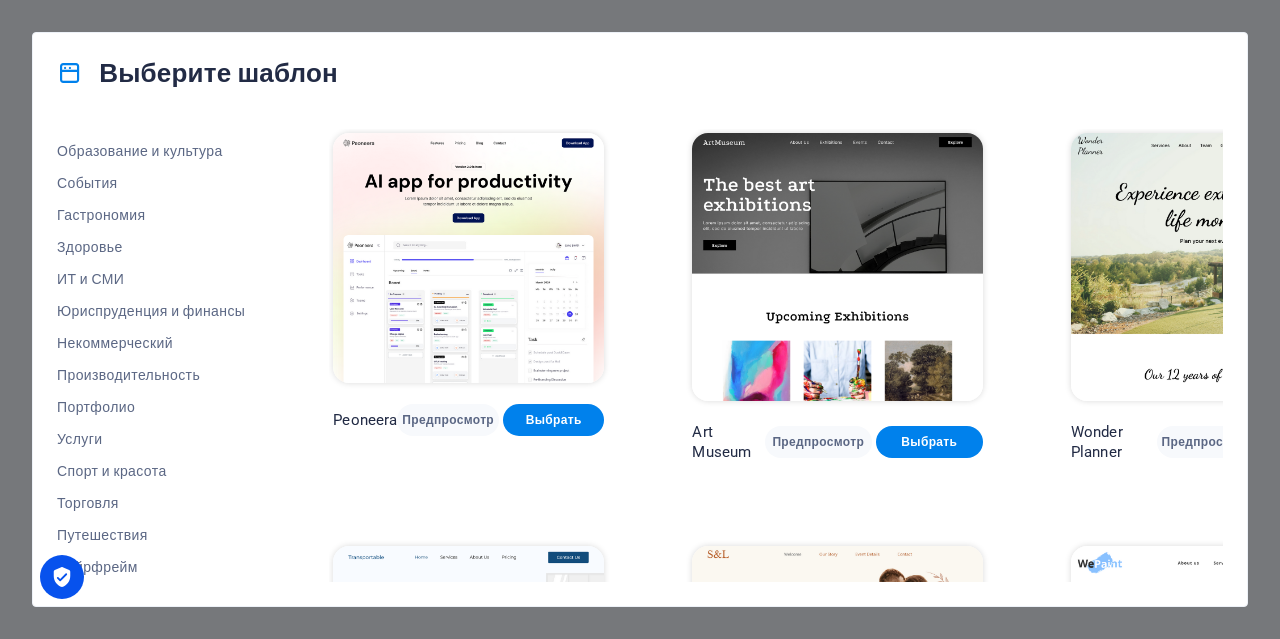 click on "Выберите шаблон Все шаблоны Мои шаблоны Новый Популярные Лендинг Многостраничный Одностраничный Художественный дизайн Пустые Блог Business Образование и культура События Гастрономия Здоровье ИТ и СМИ Юриспруденция и финансы Некоммерческий Производительность Портфолио Услуги Спорт и красота Торговля Путешествия Вайрфрейм Peoneera Предпросмотр Выбрать Art Museum Предпросмотр Выбрать Wonder Planner Предпросмотр Выбрать Transportable Предпросмотр Выбрать S&L Предпросмотр Выбрать WePaint Предпросмотр Выбрать Eco-Con Предпросмотр Выбрать MeetUp Предпросмотр Выбрать Help & Care Выбрать One" at bounding box center (640, 319) 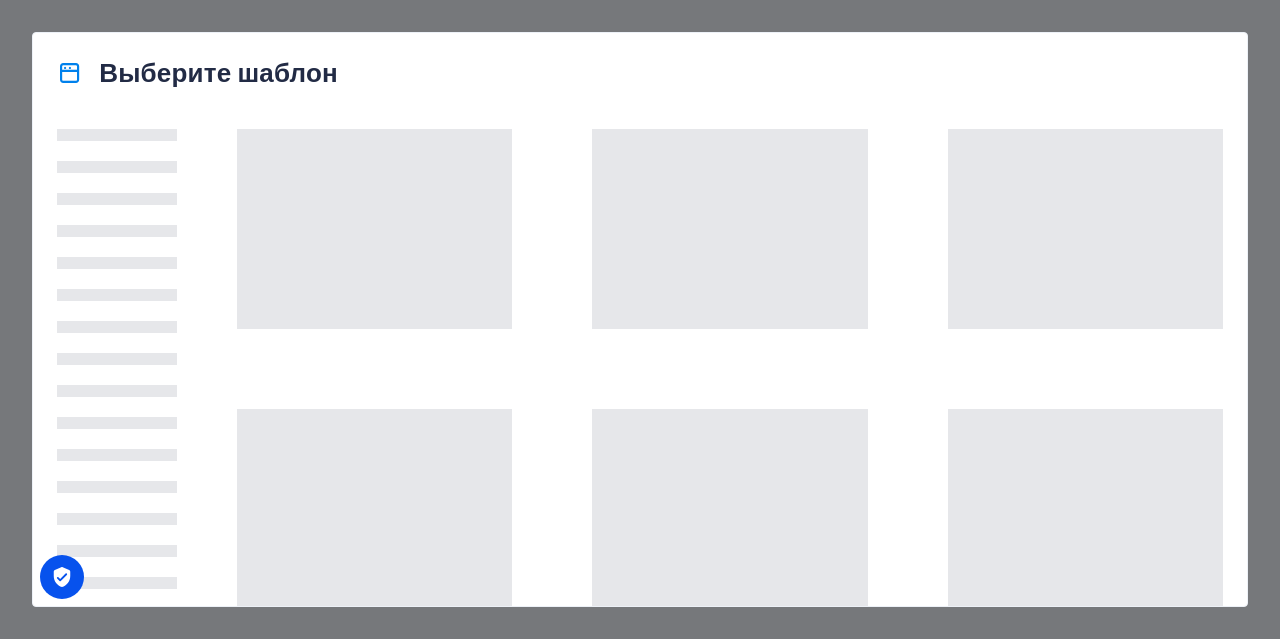 scroll, scrollTop: 0, scrollLeft: 0, axis: both 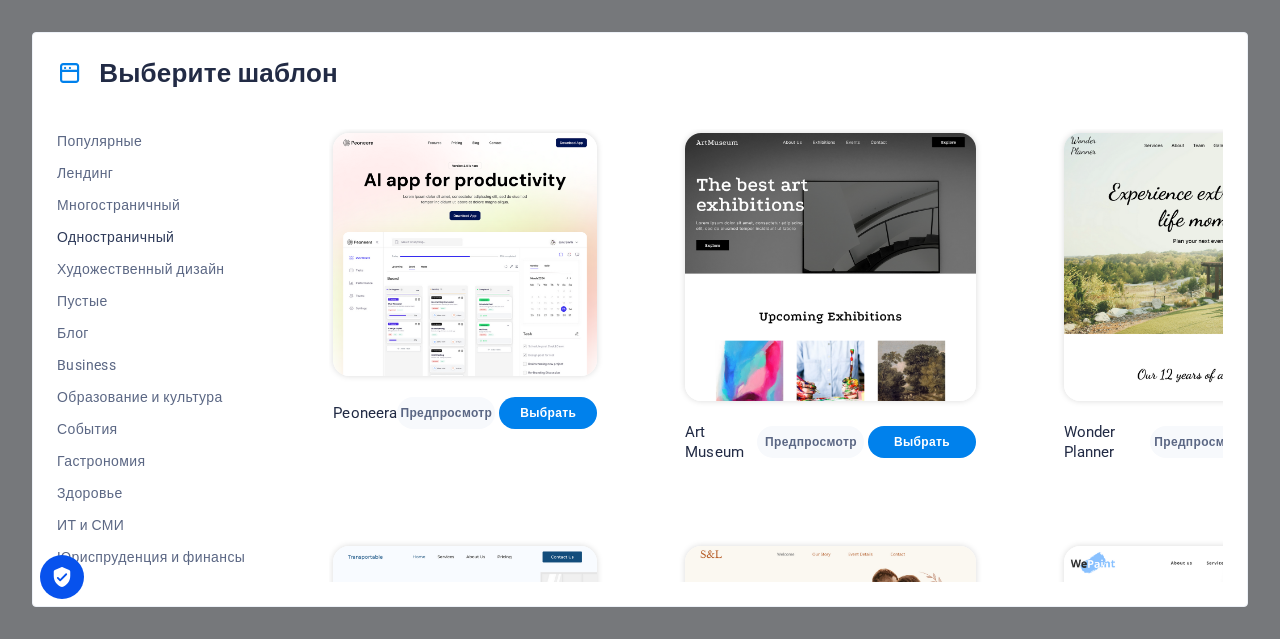 click on "Пустые" at bounding box center [151, 301] 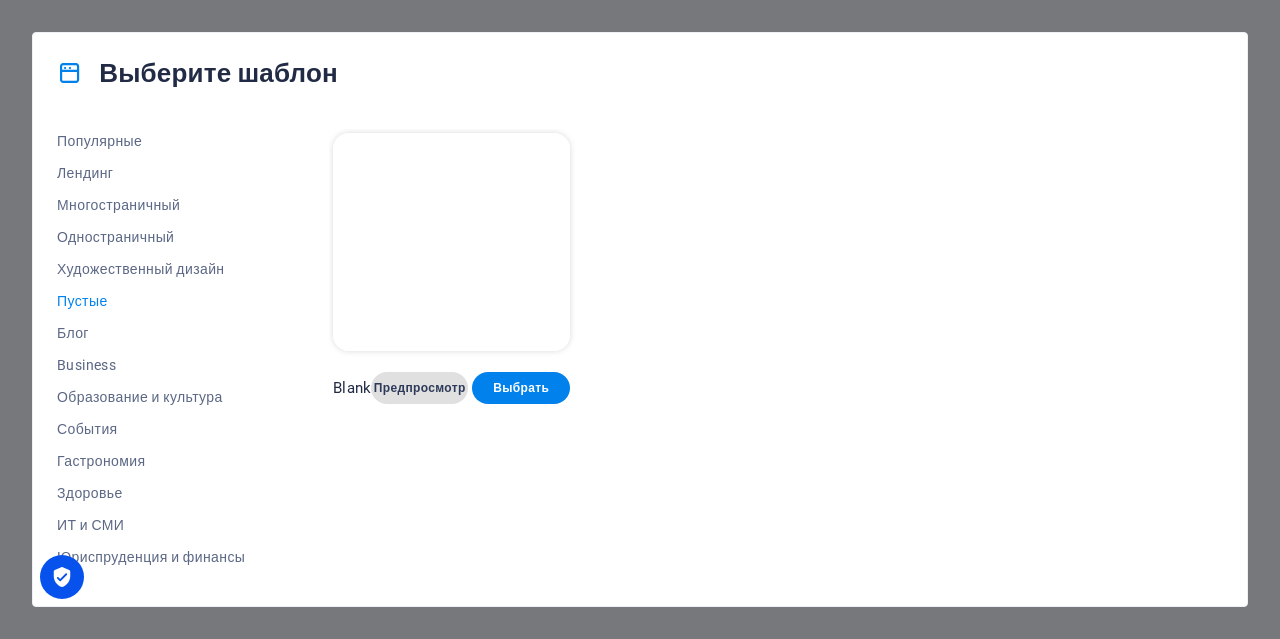 click on "Предпросмотр" at bounding box center [419, 388] 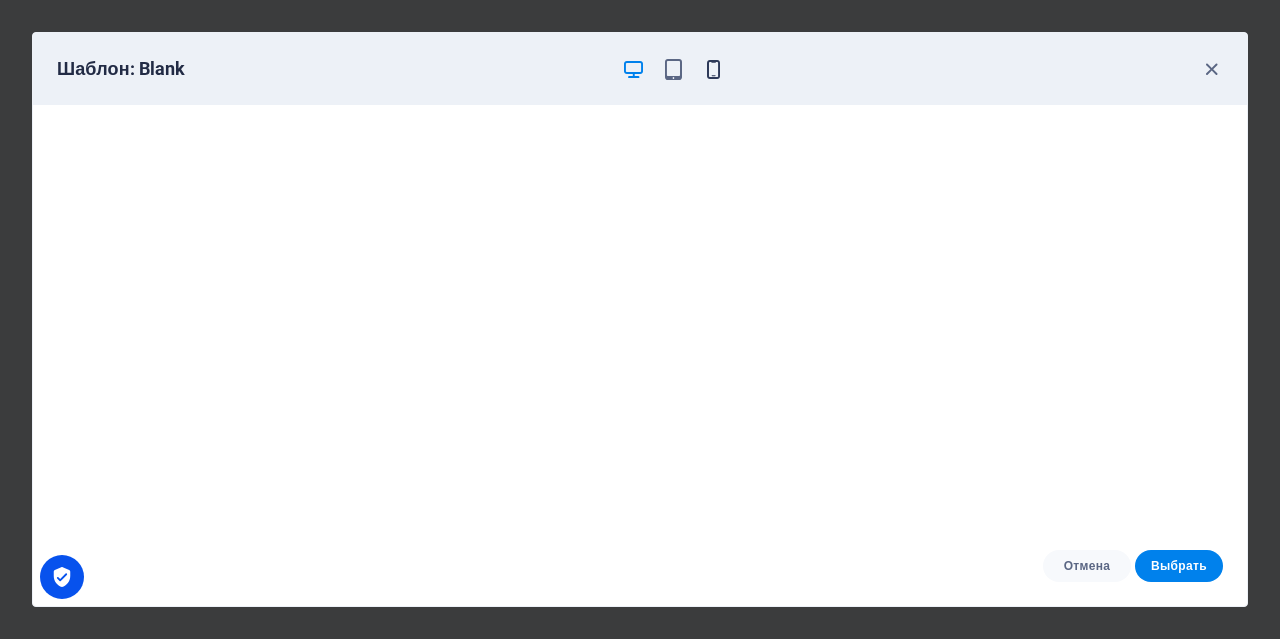 click at bounding box center [713, 69] 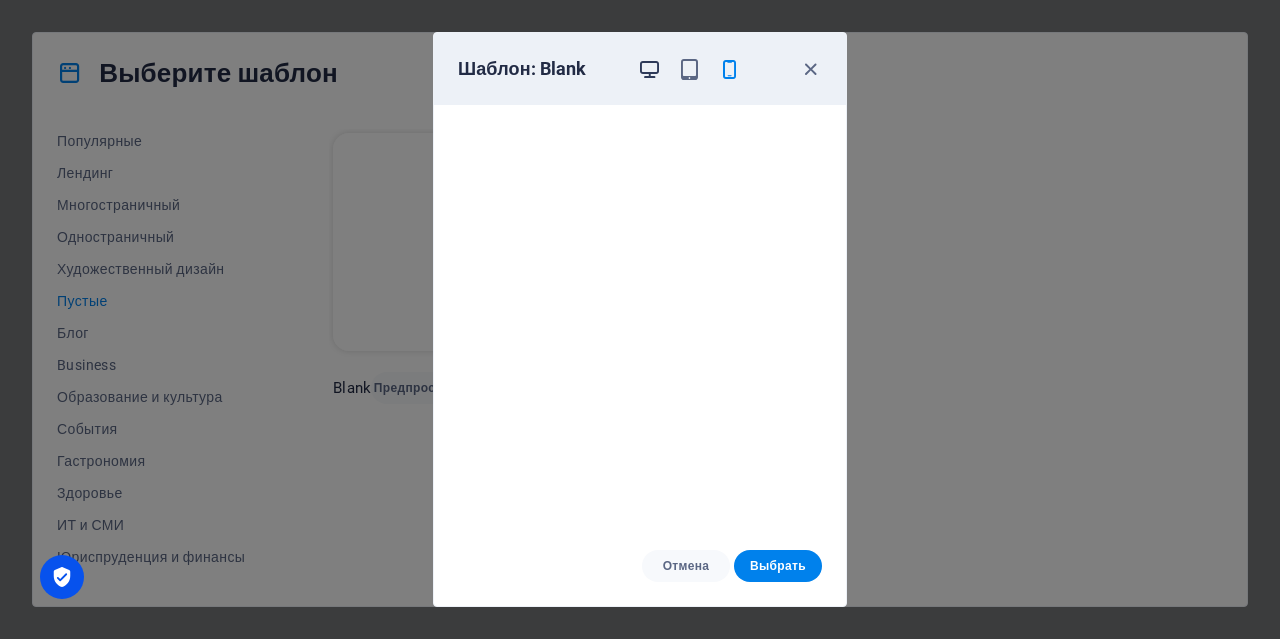 click at bounding box center (649, 69) 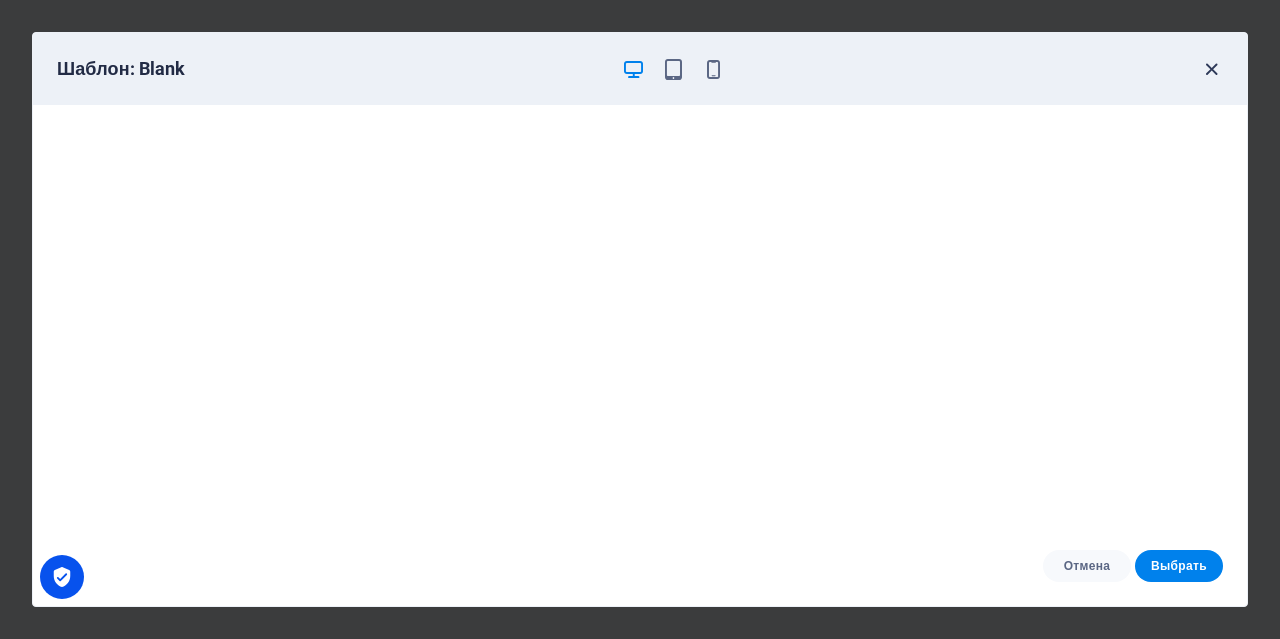 click at bounding box center [1211, 69] 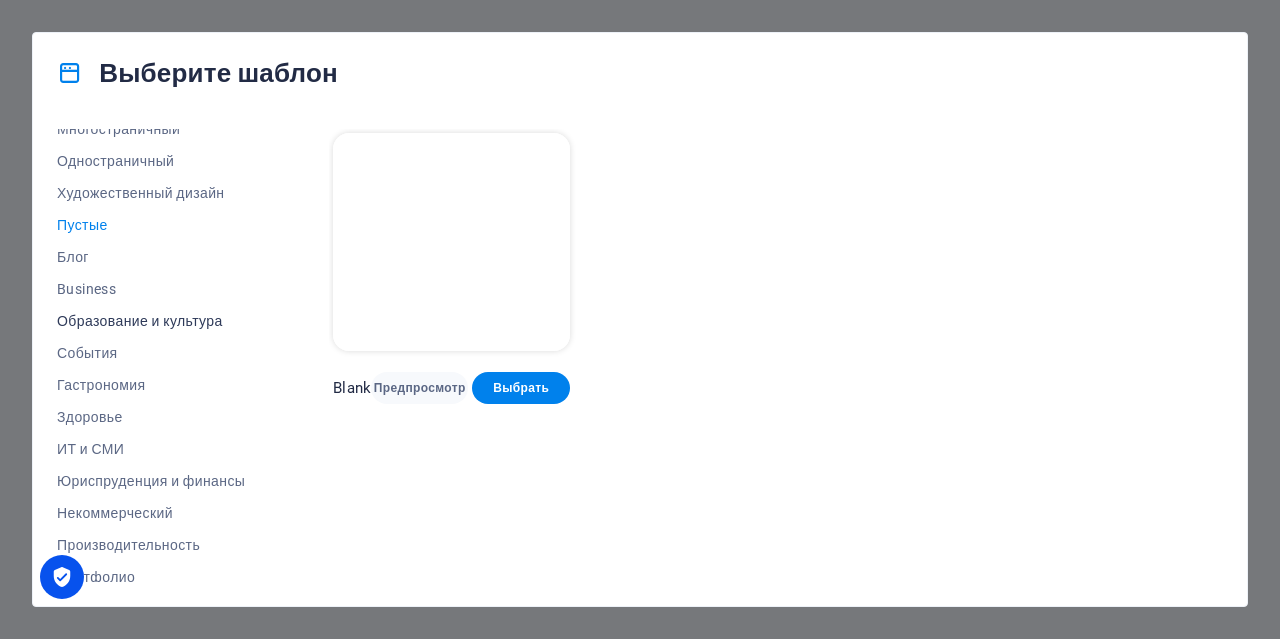 scroll, scrollTop: 200, scrollLeft: 0, axis: vertical 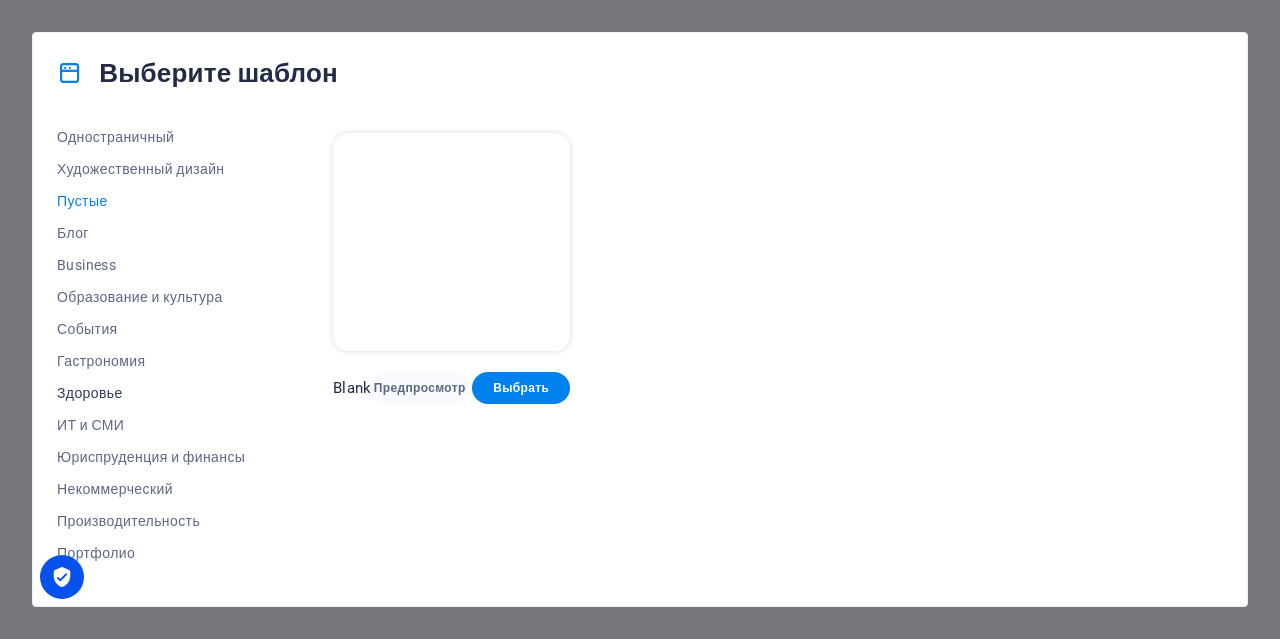 click on "Здоровье" at bounding box center (151, 393) 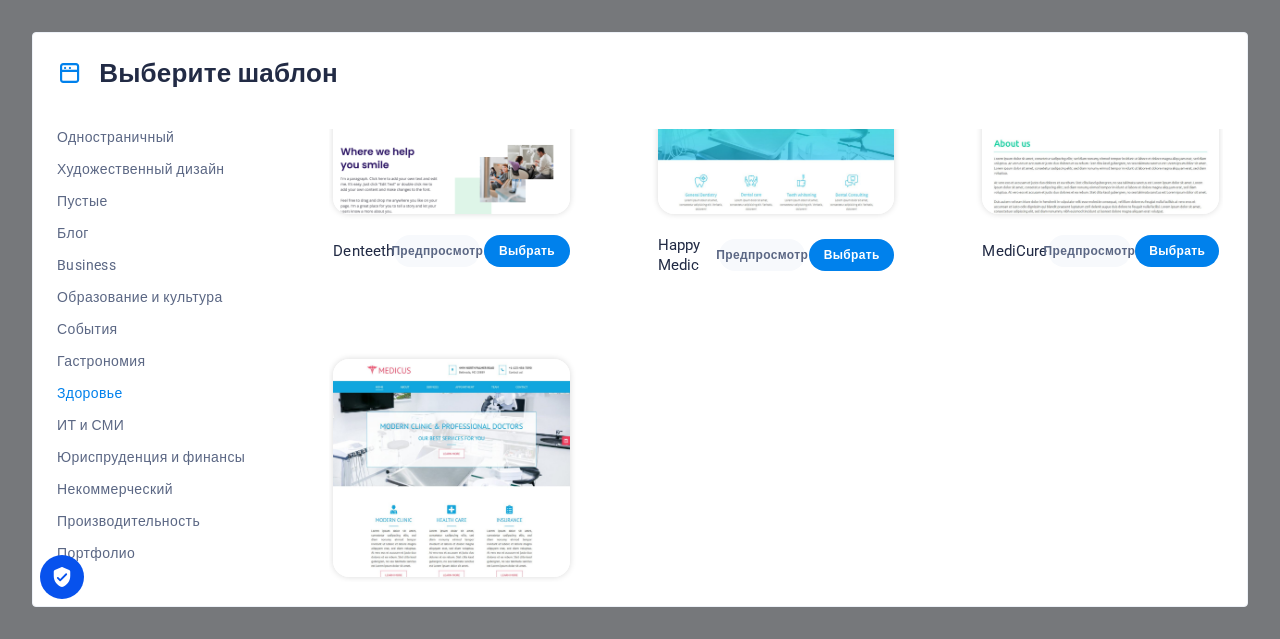 scroll, scrollTop: 537, scrollLeft: 0, axis: vertical 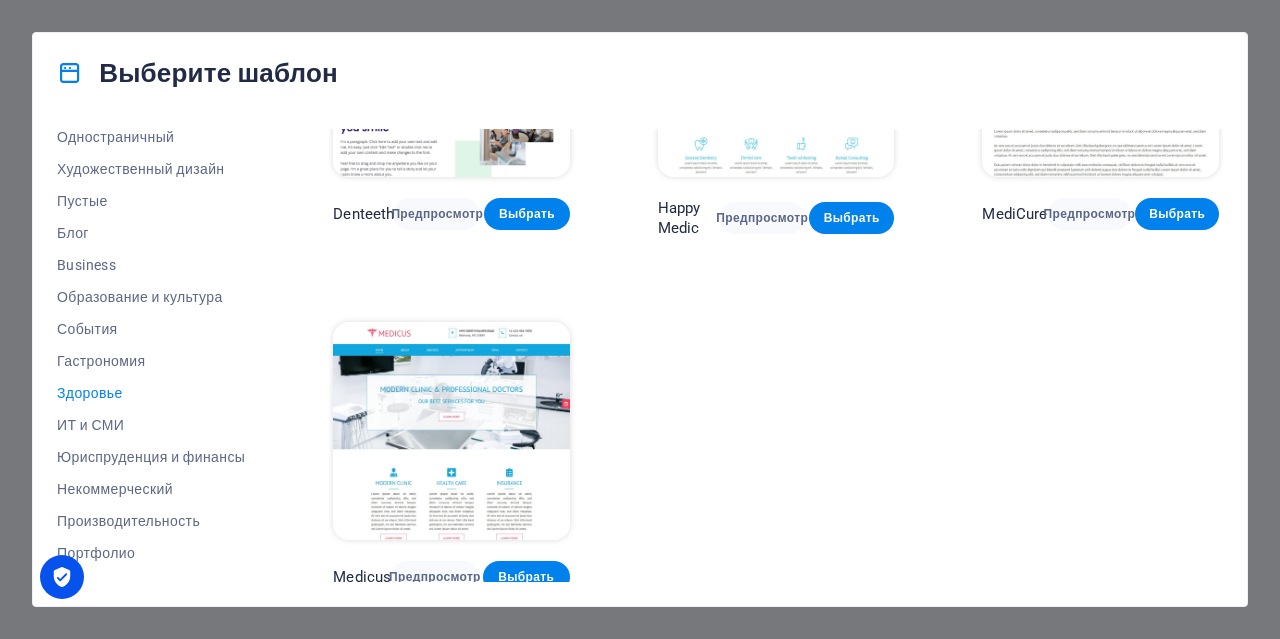 click at bounding box center [451, 431] 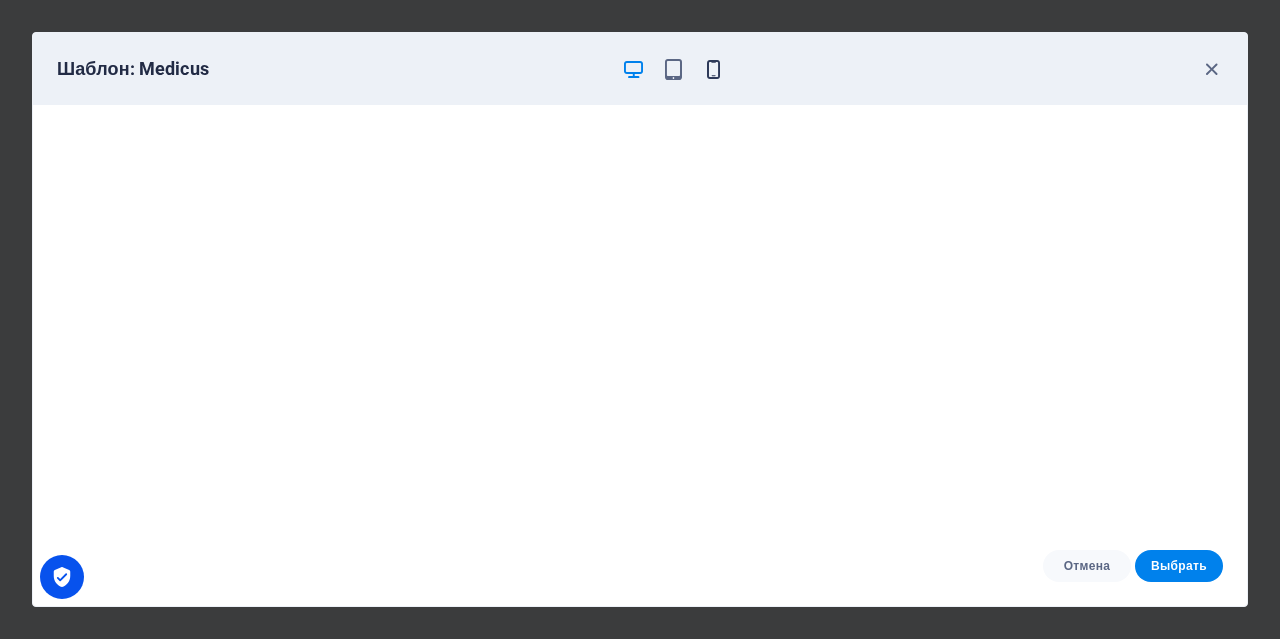 click at bounding box center (713, 69) 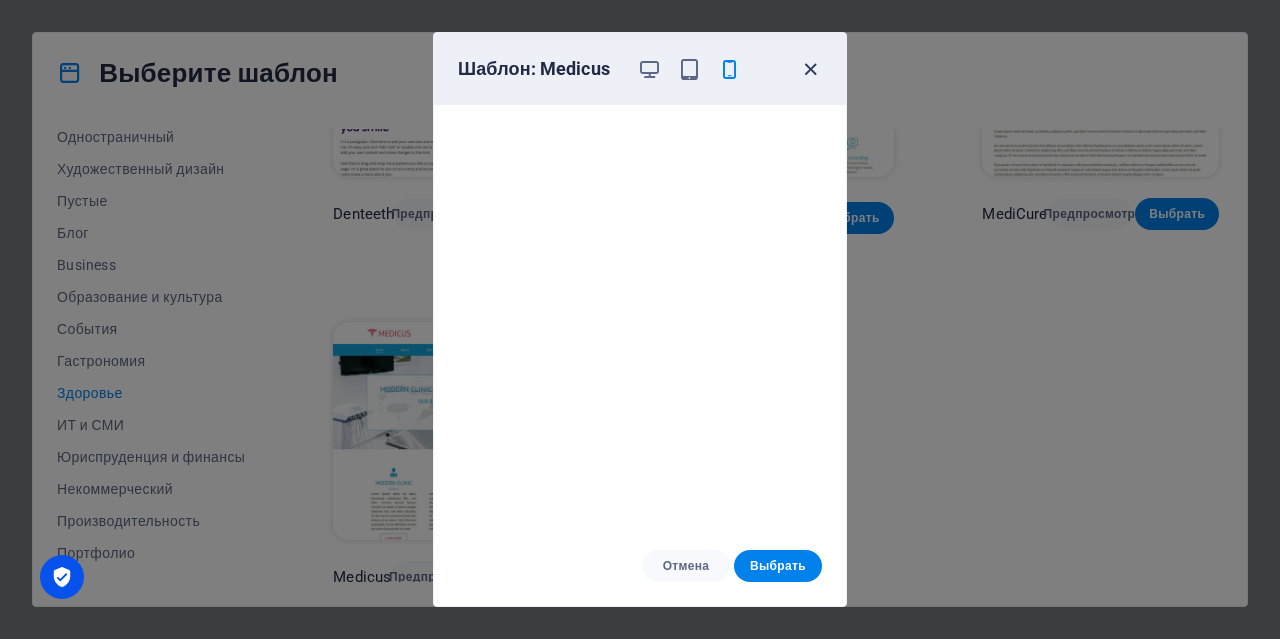 click at bounding box center (810, 69) 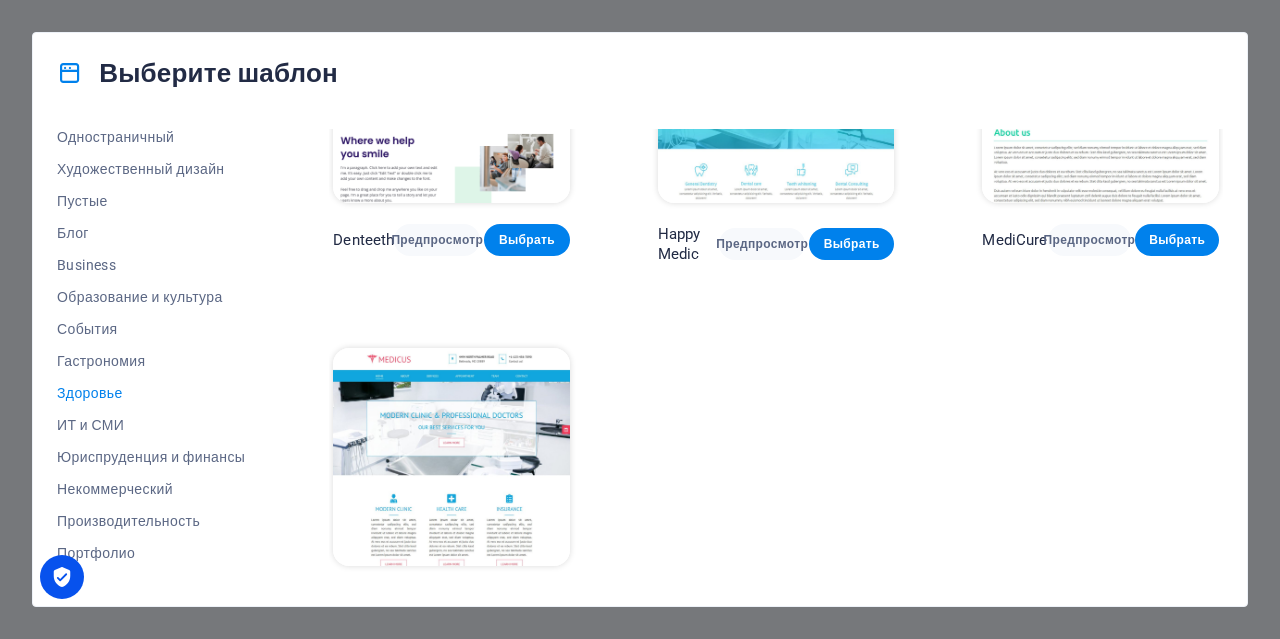 scroll, scrollTop: 537, scrollLeft: 0, axis: vertical 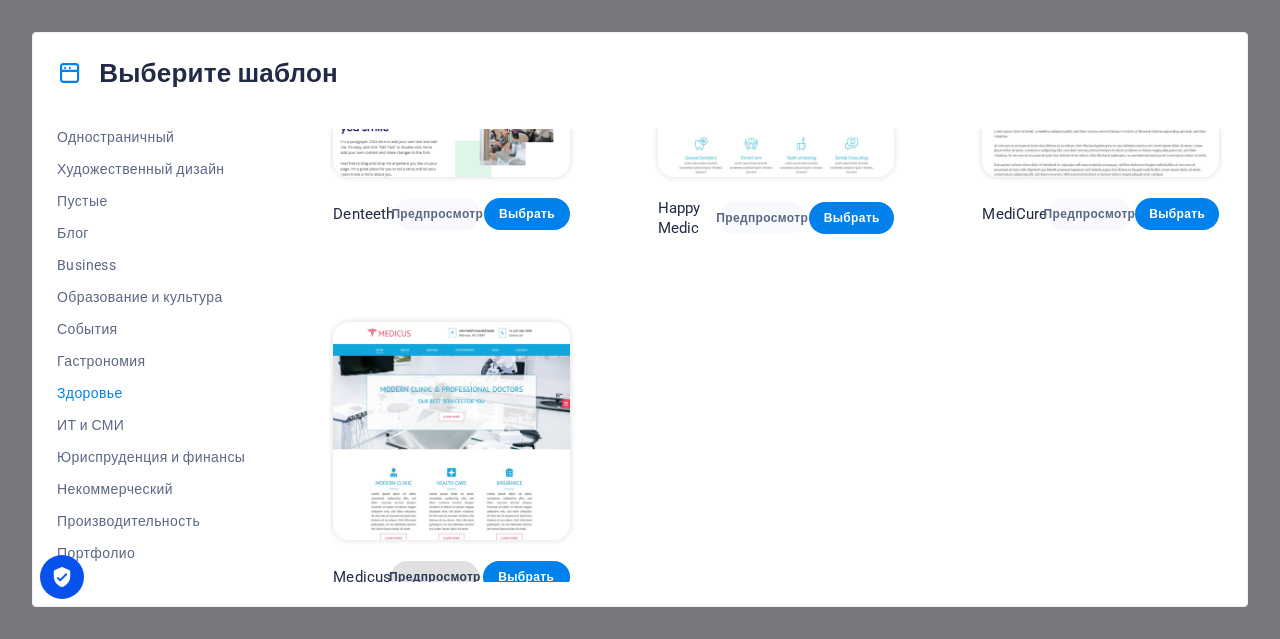 click on "Предпросмотр" at bounding box center (434, 577) 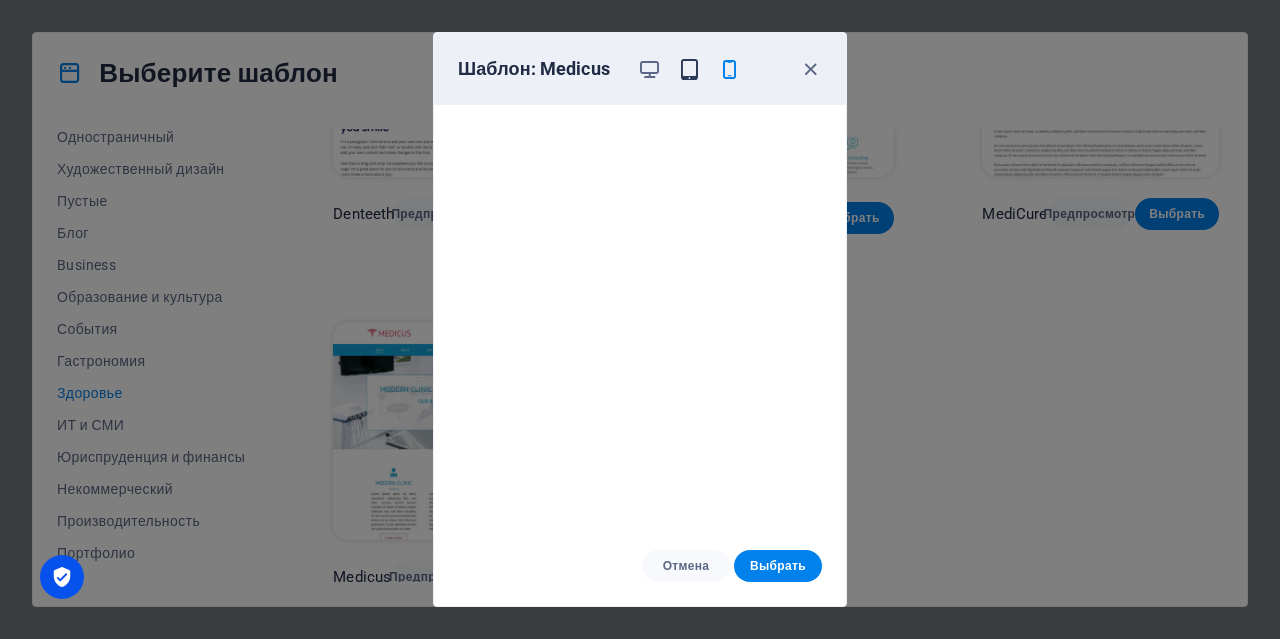click at bounding box center [689, 69] 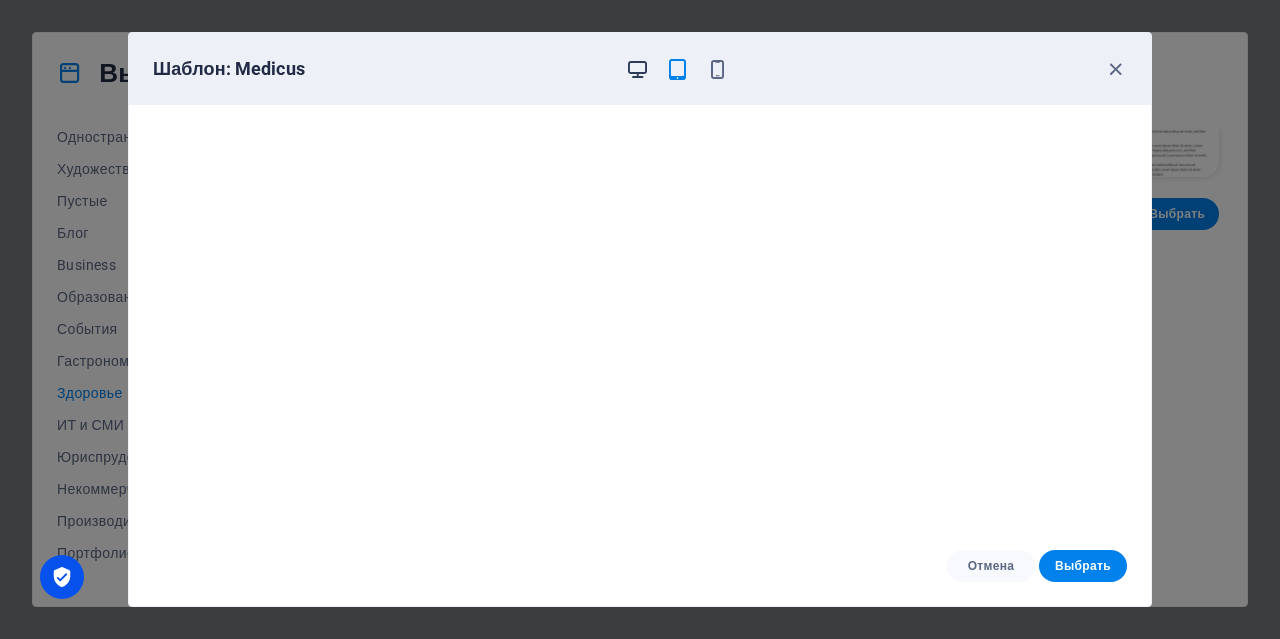 click at bounding box center (637, 69) 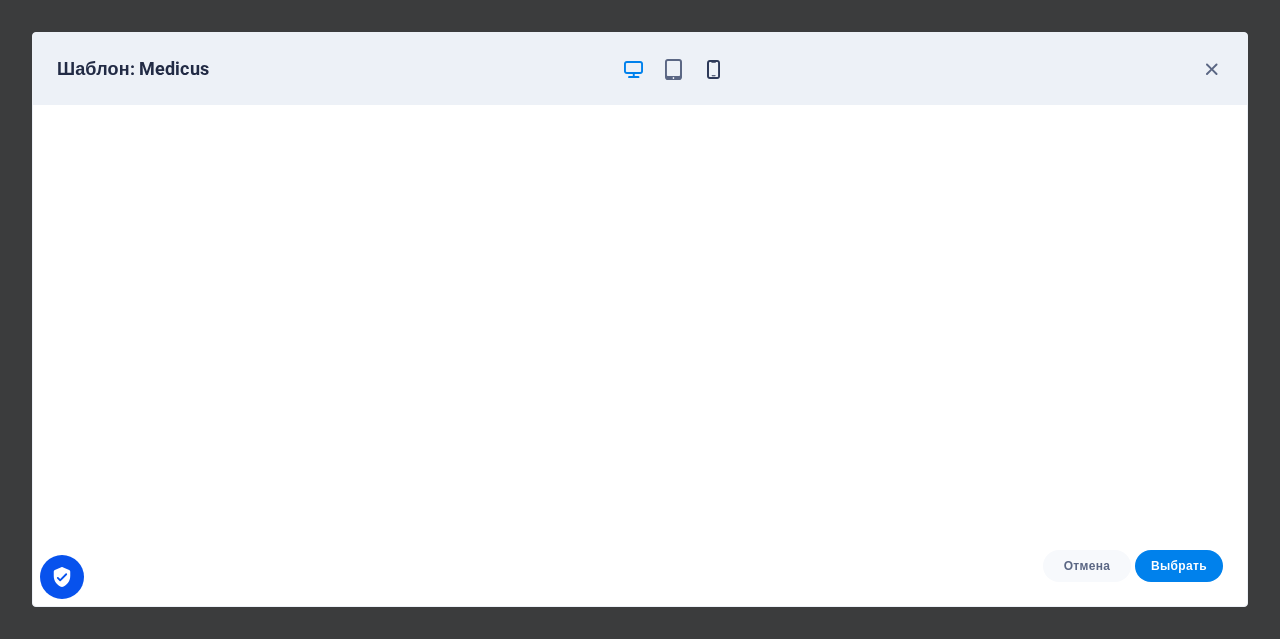 click at bounding box center [713, 69] 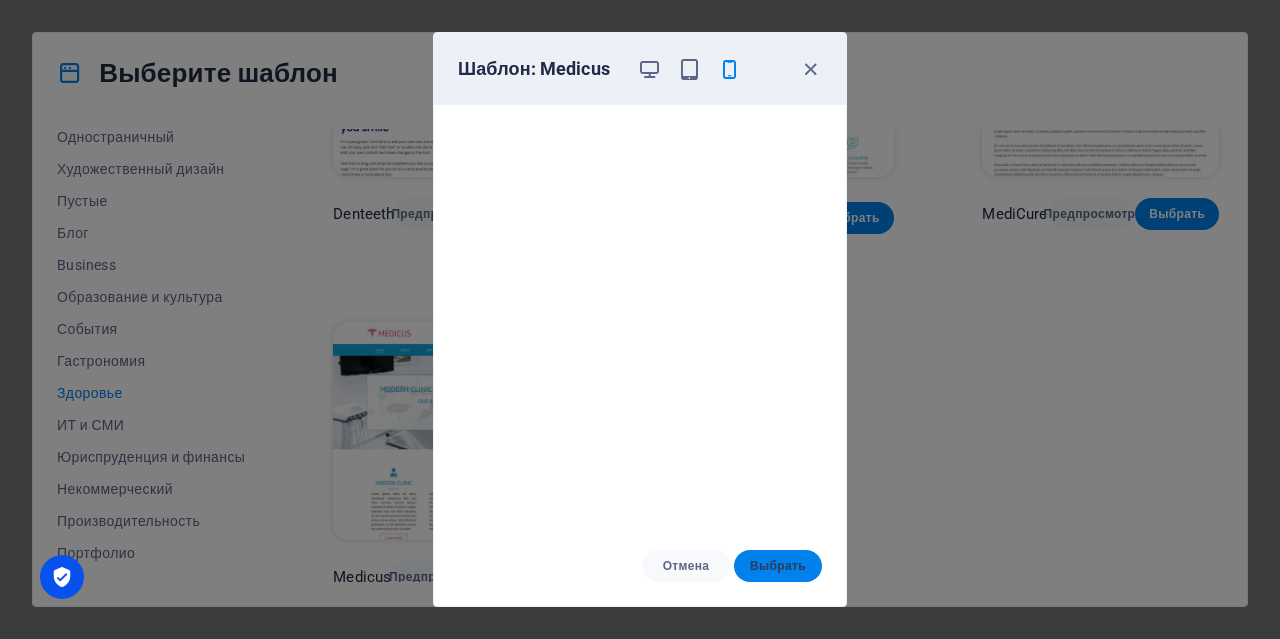 click on "Выбрать" at bounding box center (778, 566) 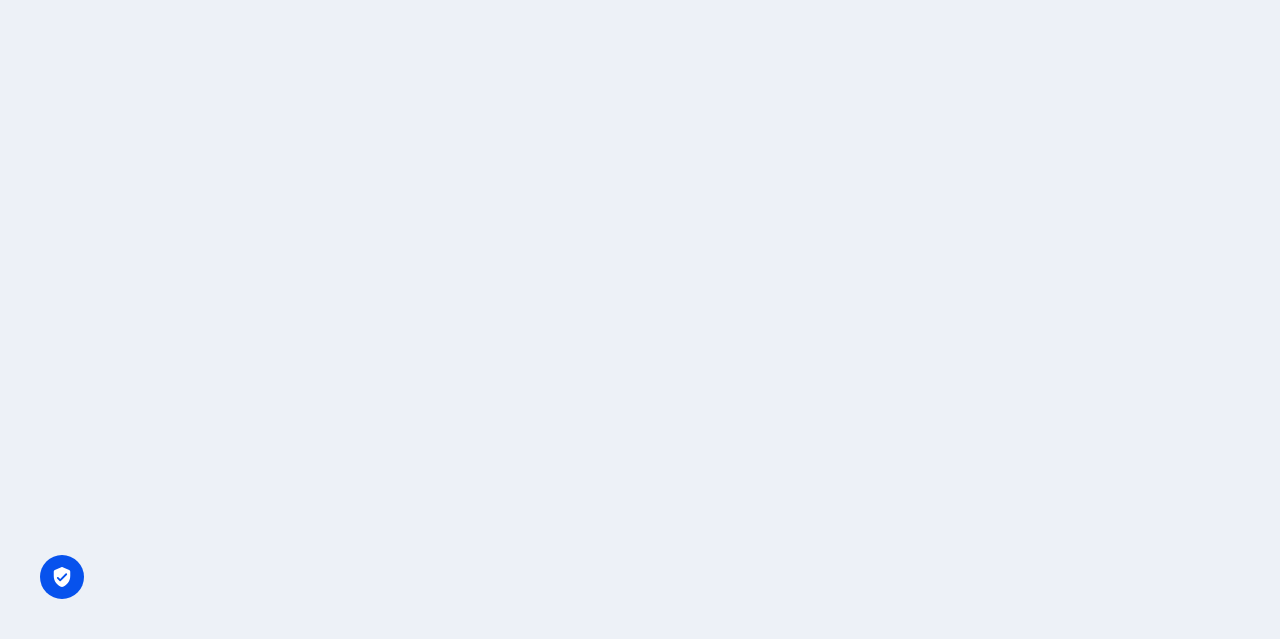 scroll, scrollTop: 0, scrollLeft: 0, axis: both 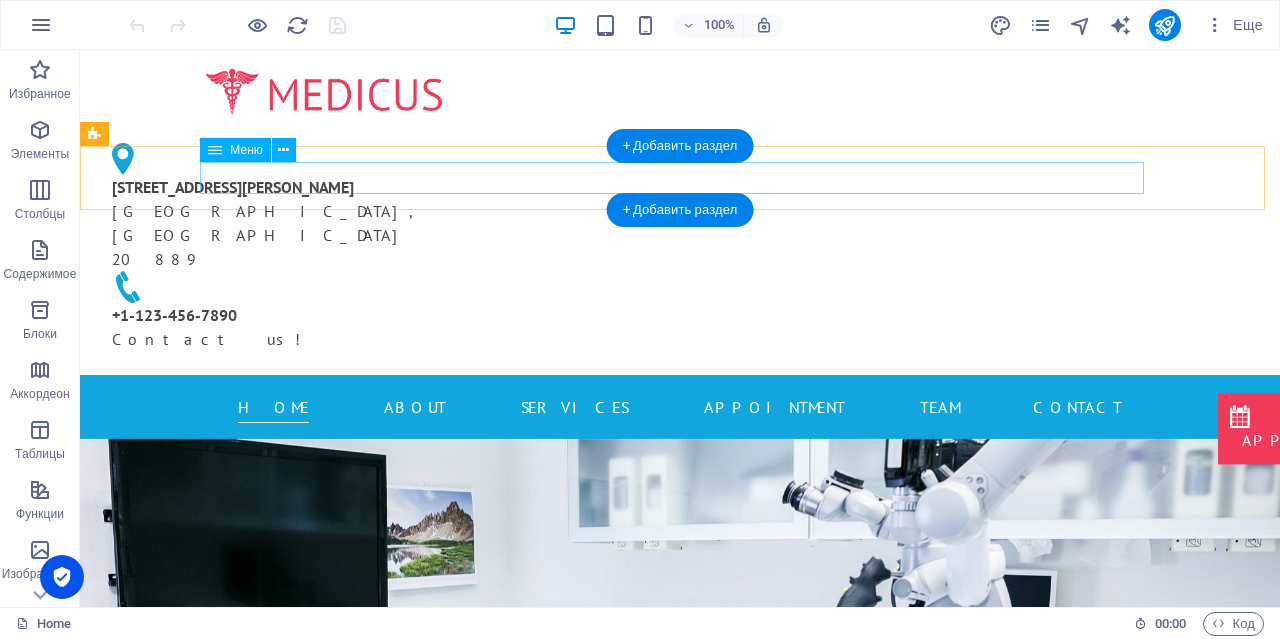 click on "Home About Services Appointment Team Contact" at bounding box center (680, 407) 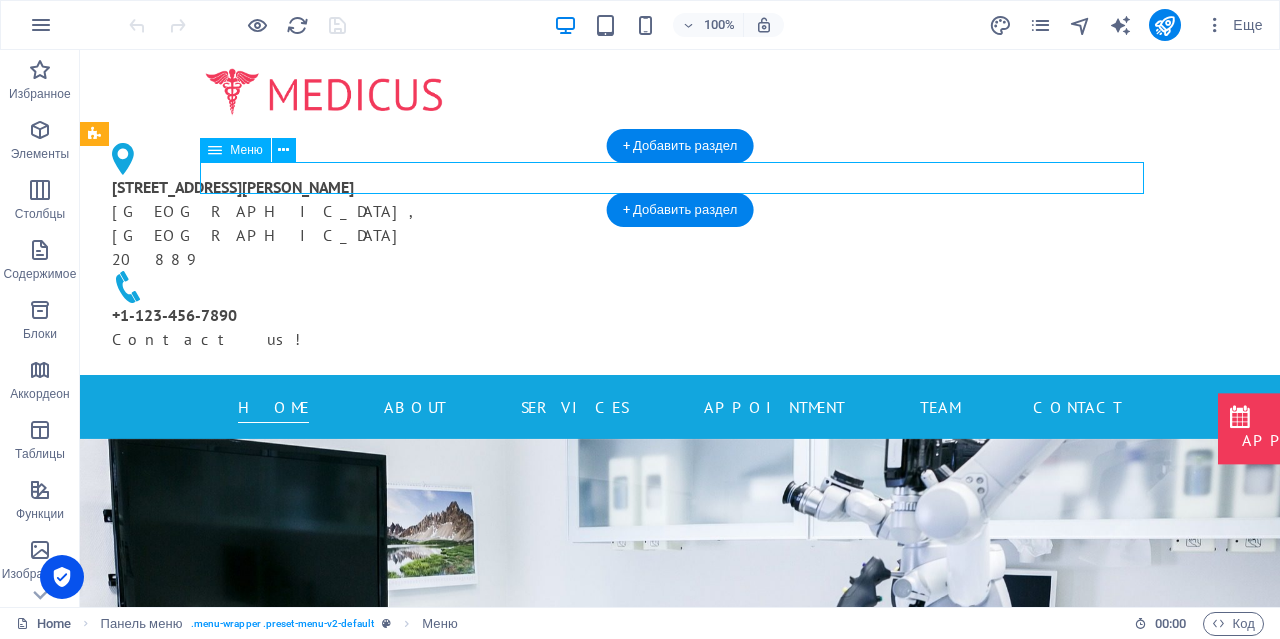 click on "Home About Services Appointment Team Contact" at bounding box center [680, 407] 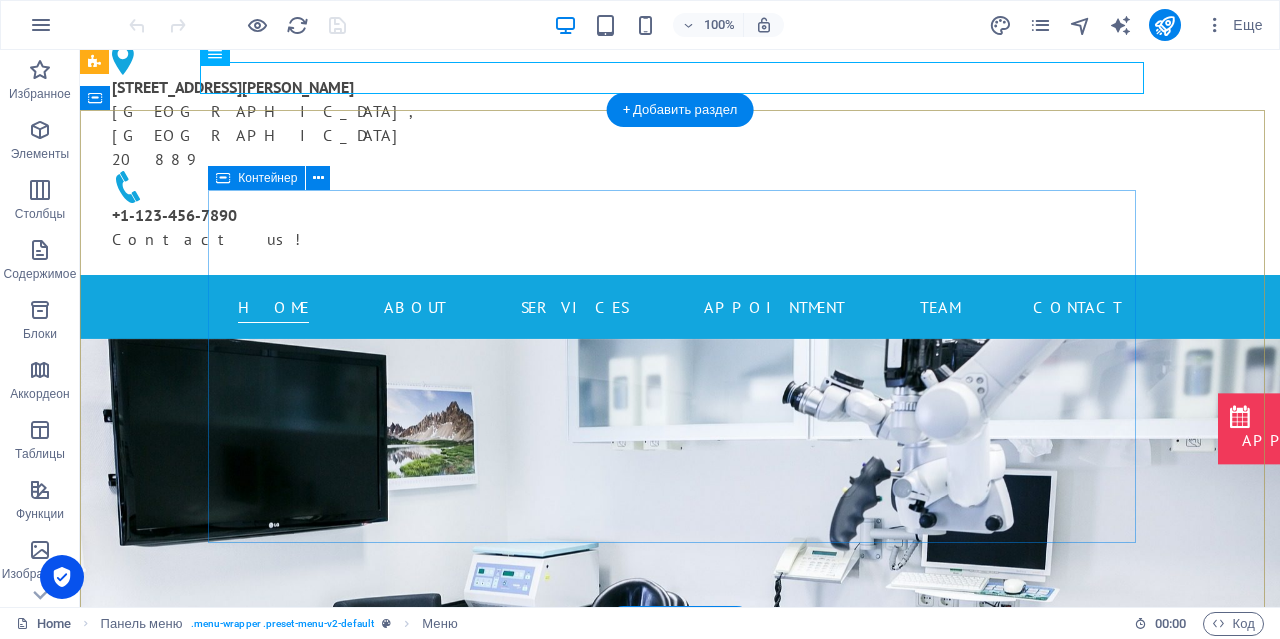 scroll, scrollTop: 0, scrollLeft: 0, axis: both 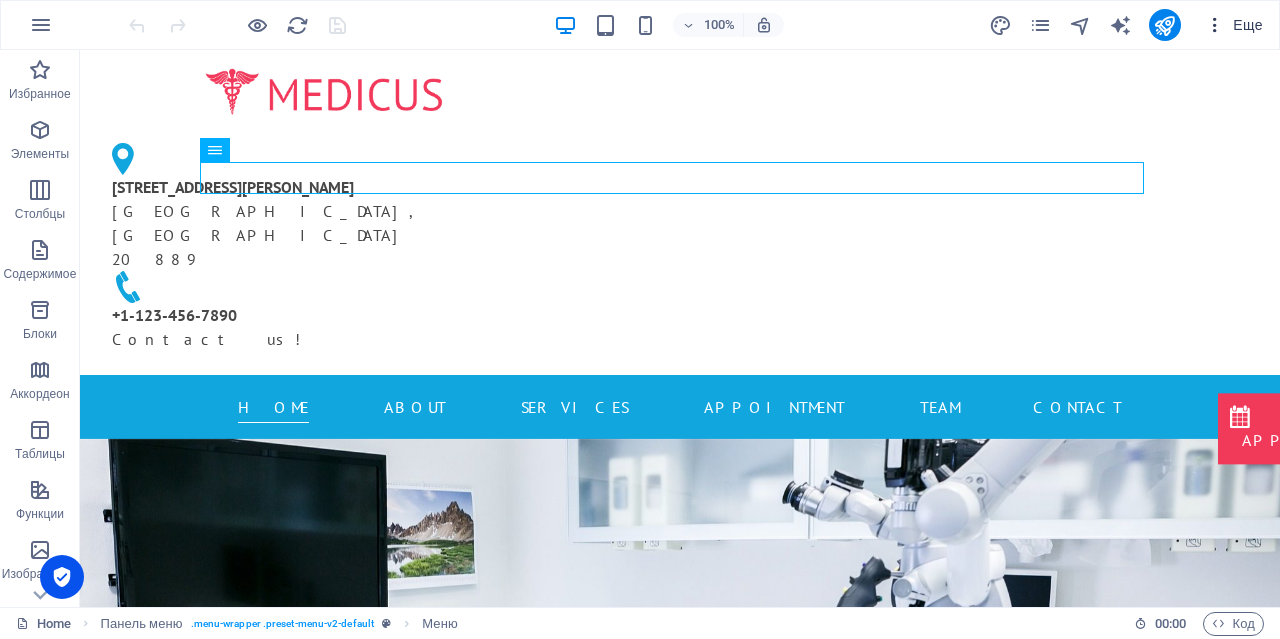 click at bounding box center (1215, 25) 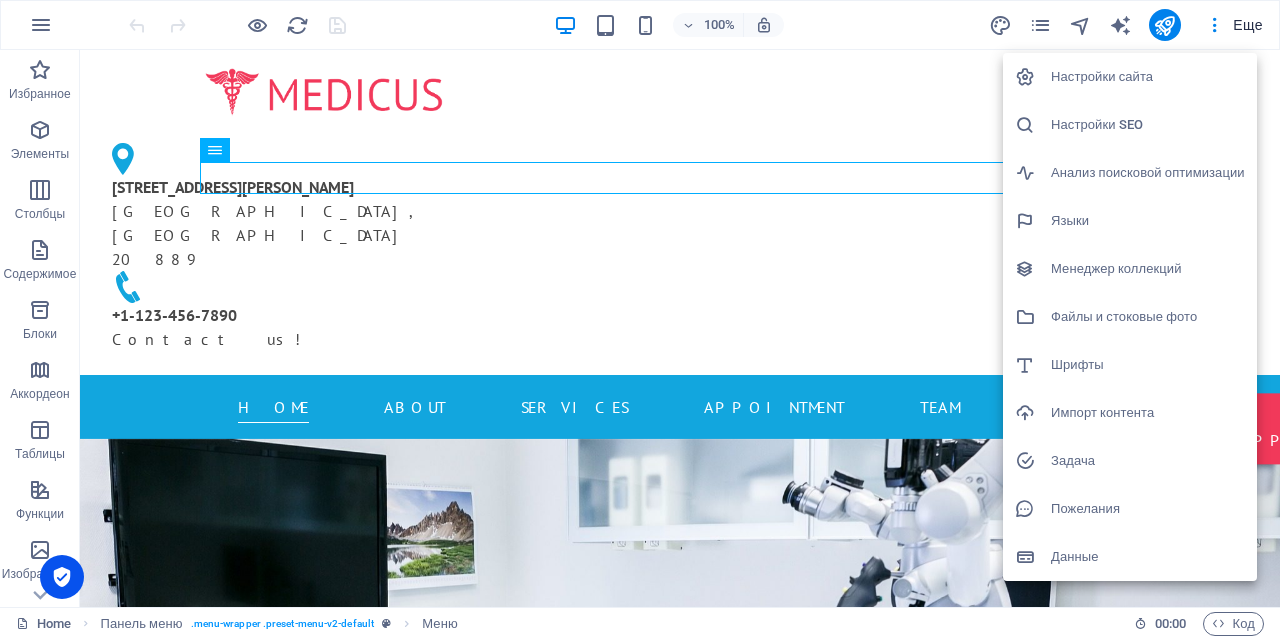 click at bounding box center [640, 319] 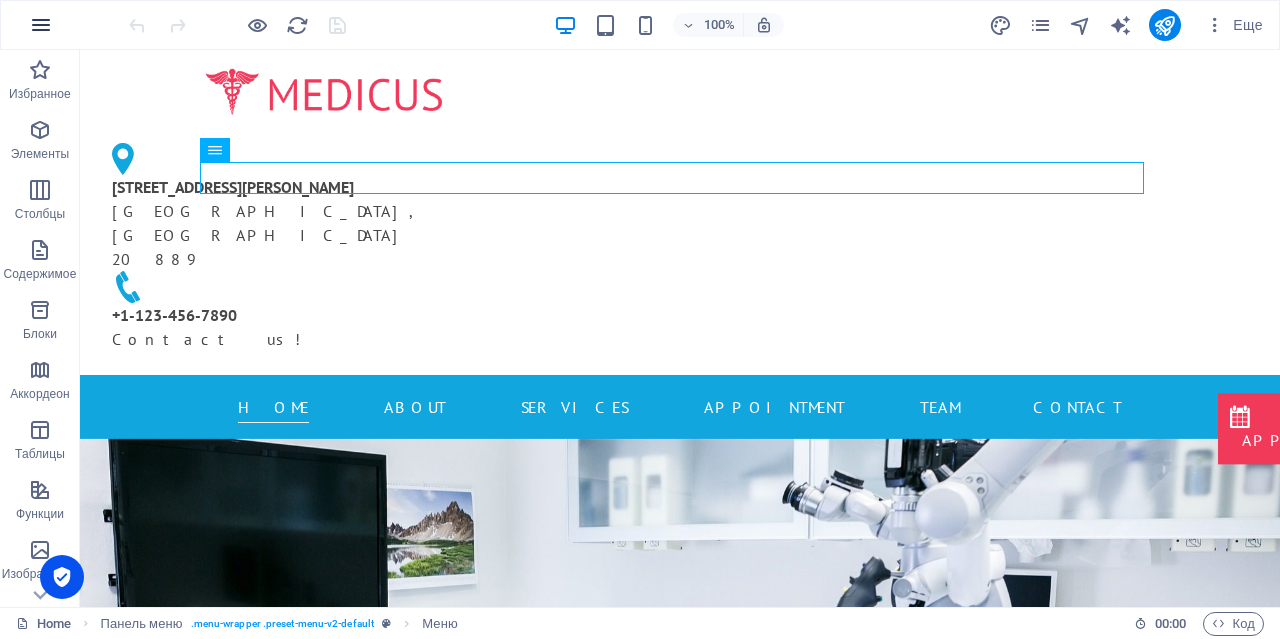 click at bounding box center [41, 25] 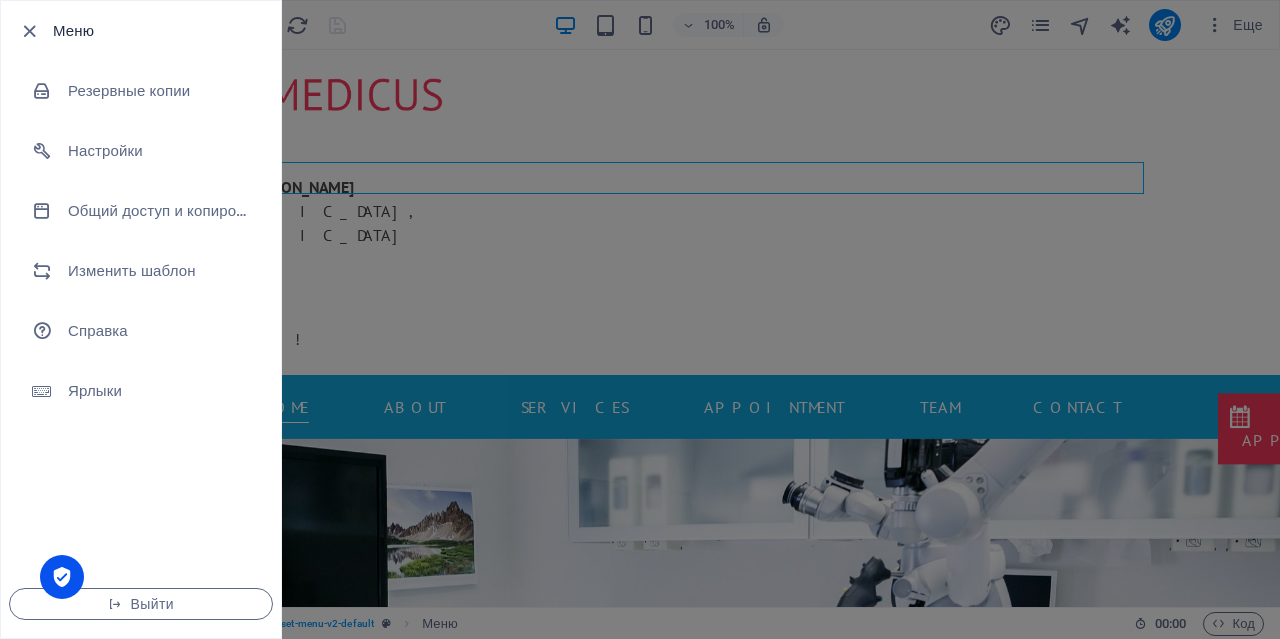 click at bounding box center (640, 319) 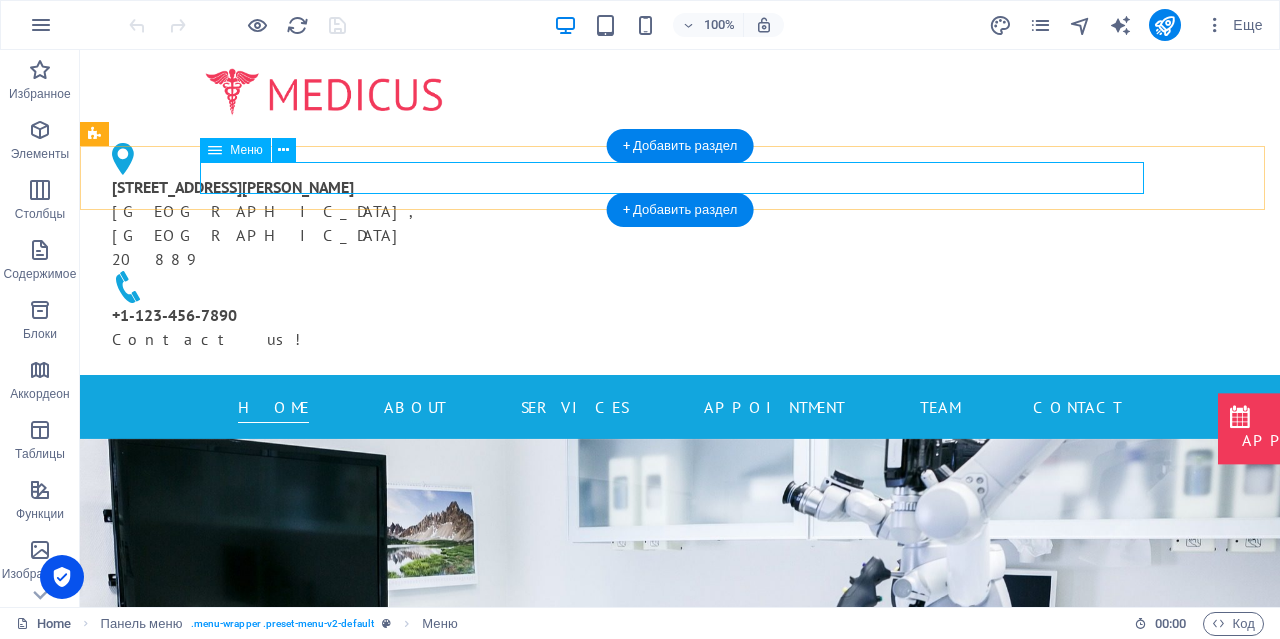 click on "Home About Services Appointment Team Contact" at bounding box center (680, 407) 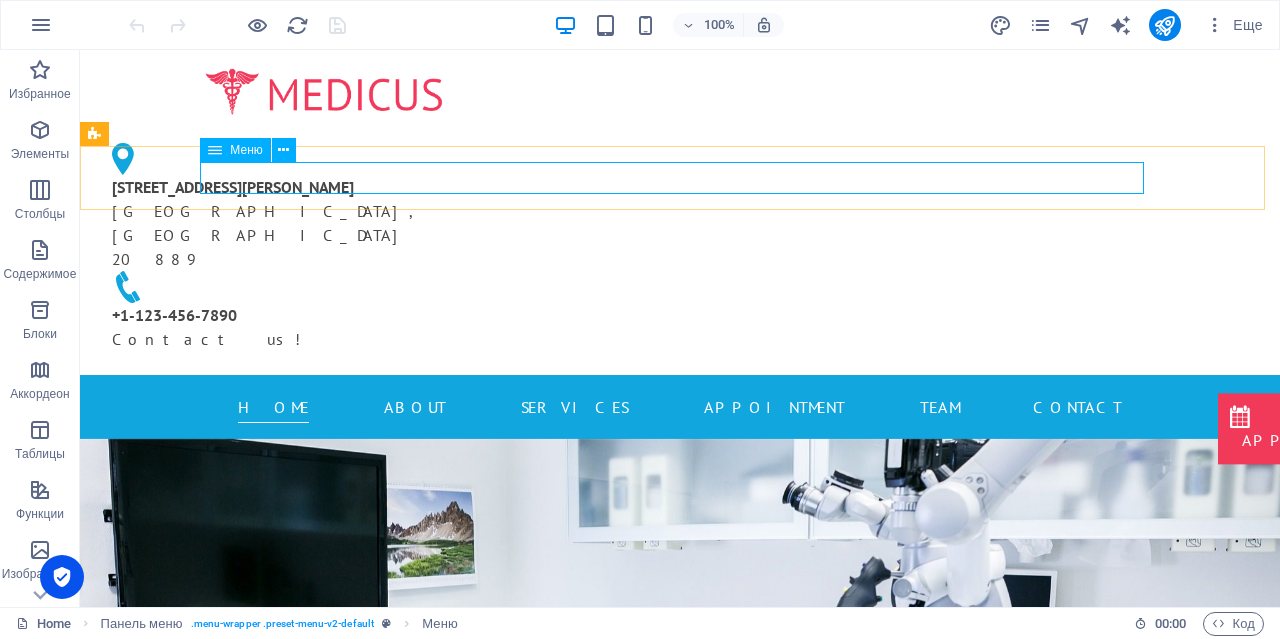 click at bounding box center [215, 150] 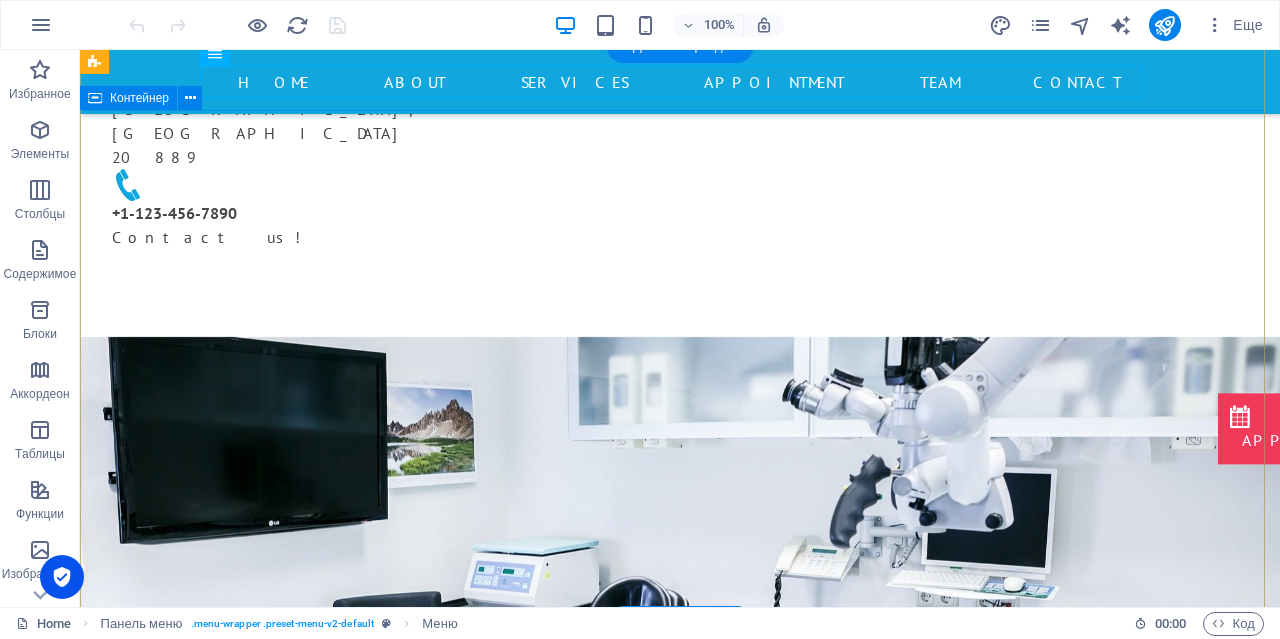 scroll, scrollTop: 100, scrollLeft: 0, axis: vertical 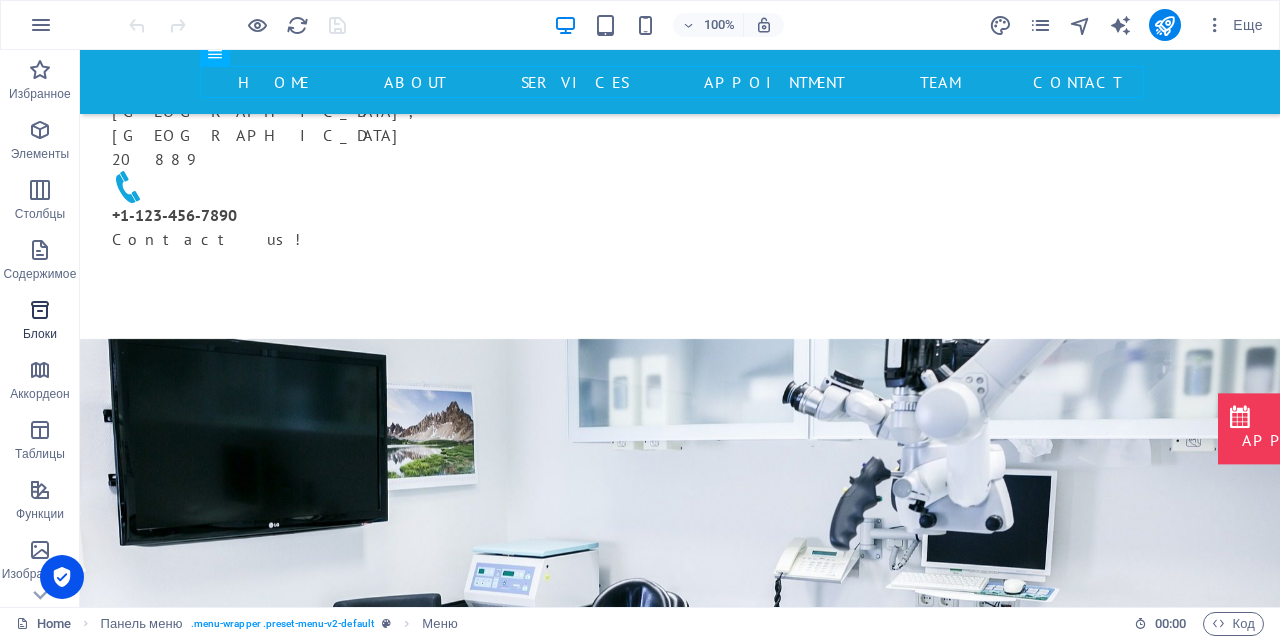 click at bounding box center (40, 310) 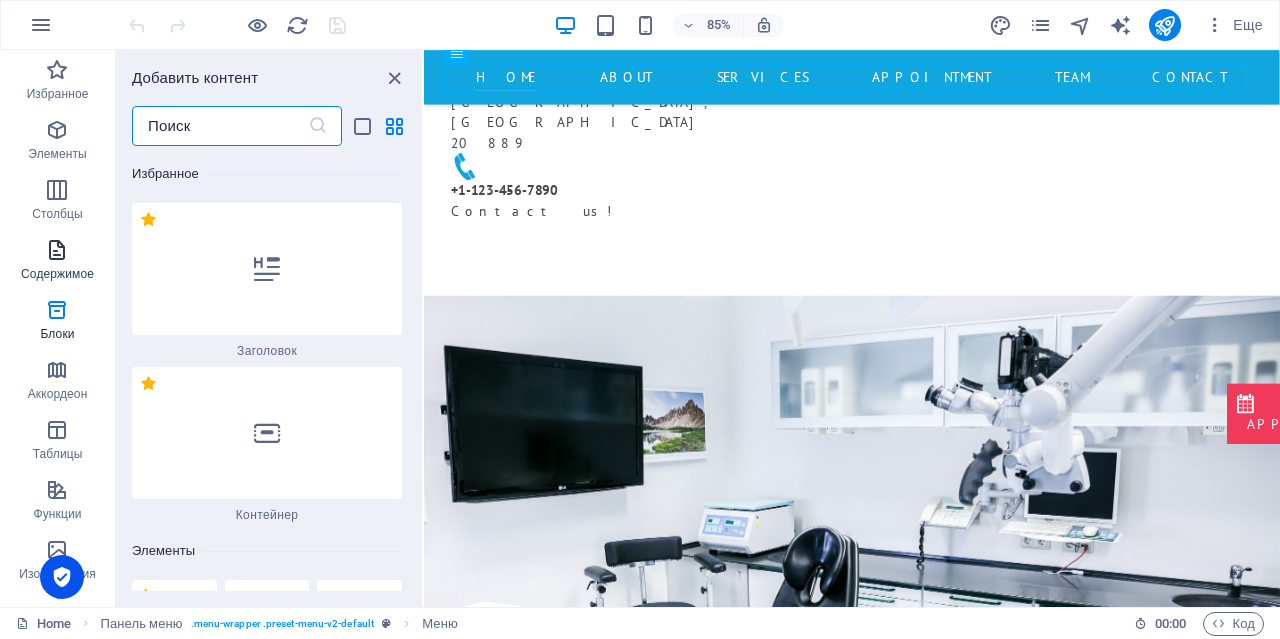 scroll, scrollTop: 148, scrollLeft: 0, axis: vertical 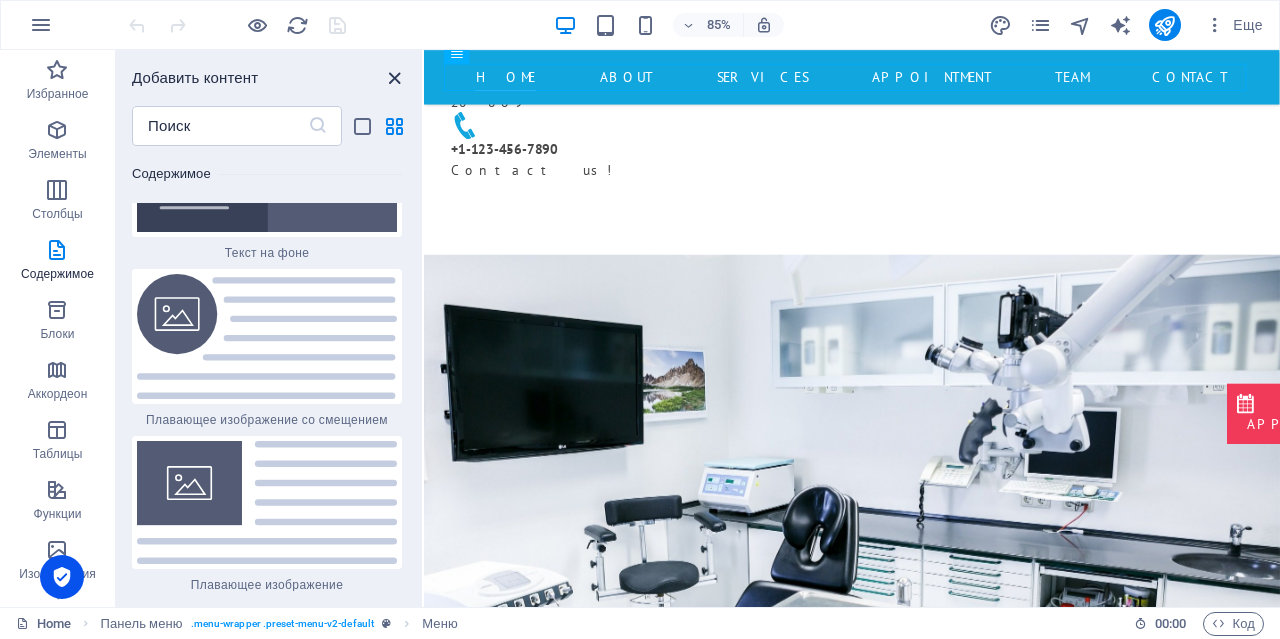 drag, startPoint x: 394, startPoint y: 77, endPoint x: 313, endPoint y: 31, distance: 93.15041 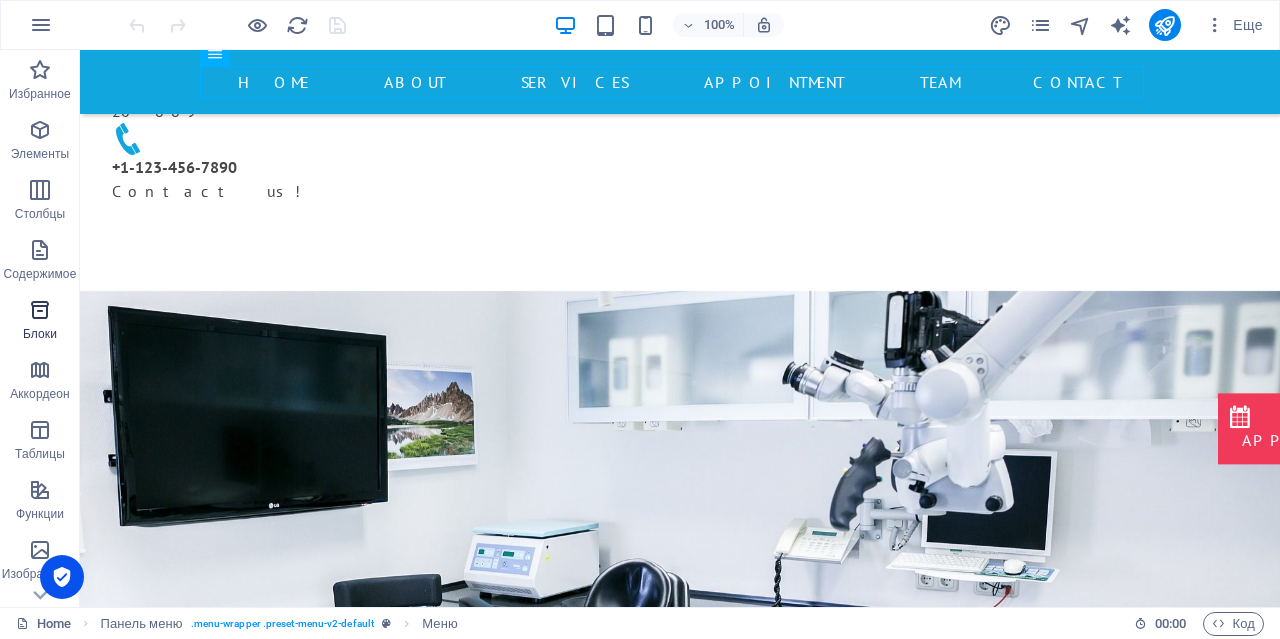 click at bounding box center [40, 310] 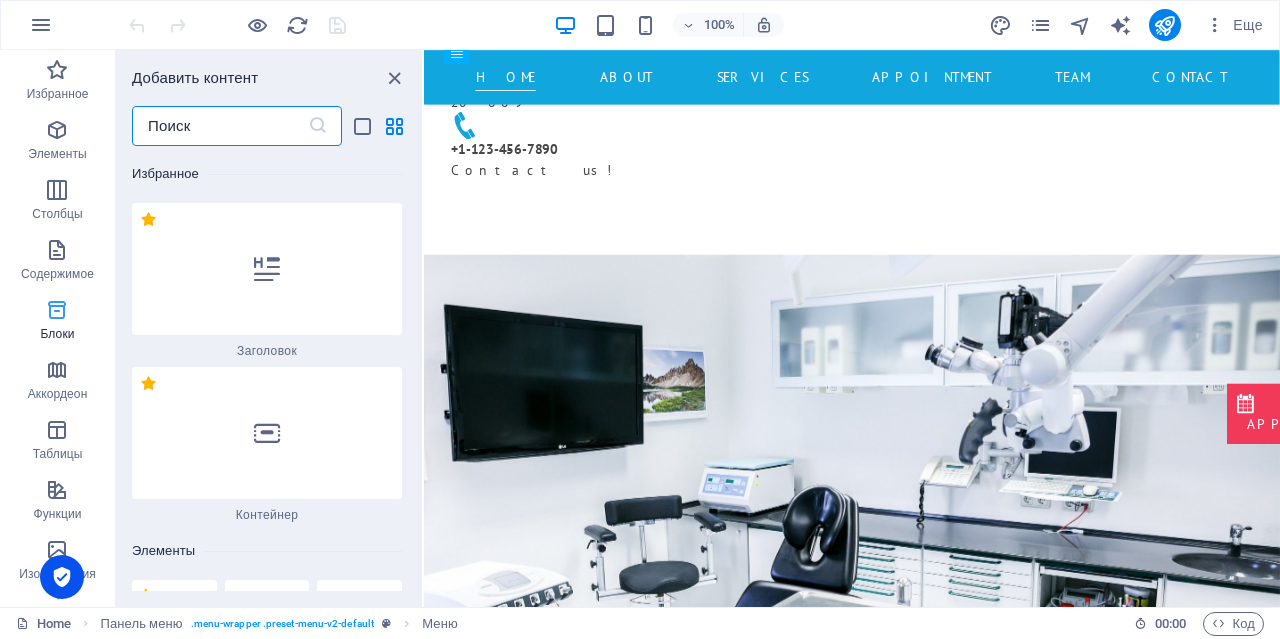 scroll, scrollTop: 196, scrollLeft: 0, axis: vertical 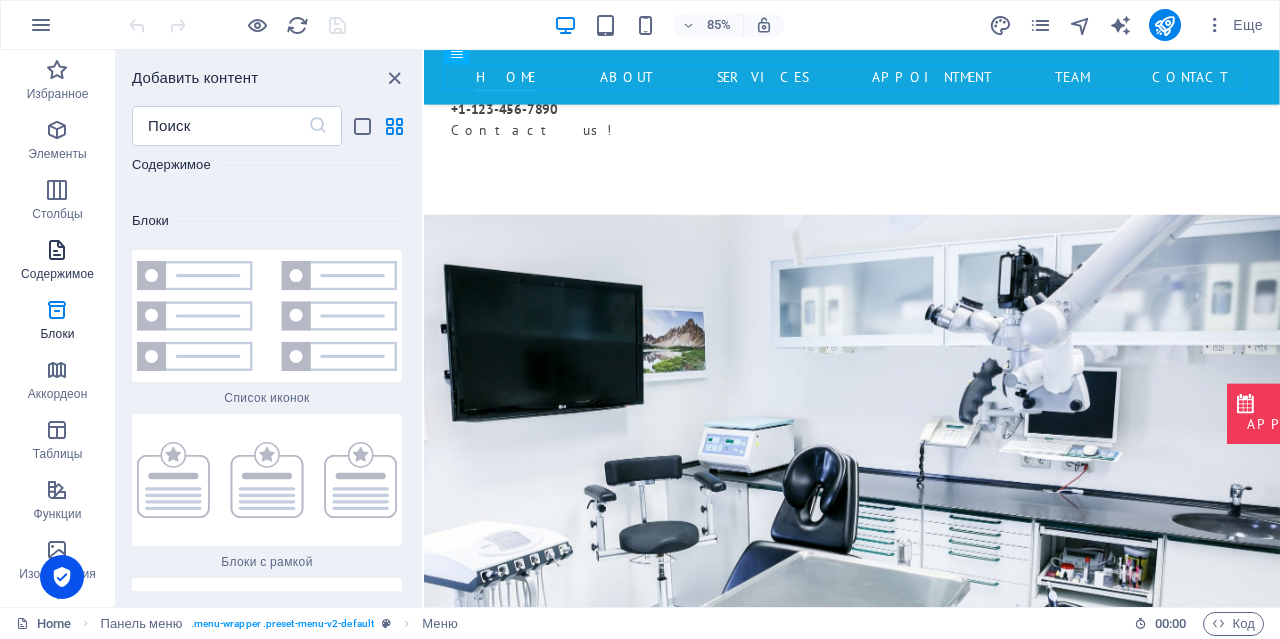 click at bounding box center [57, 250] 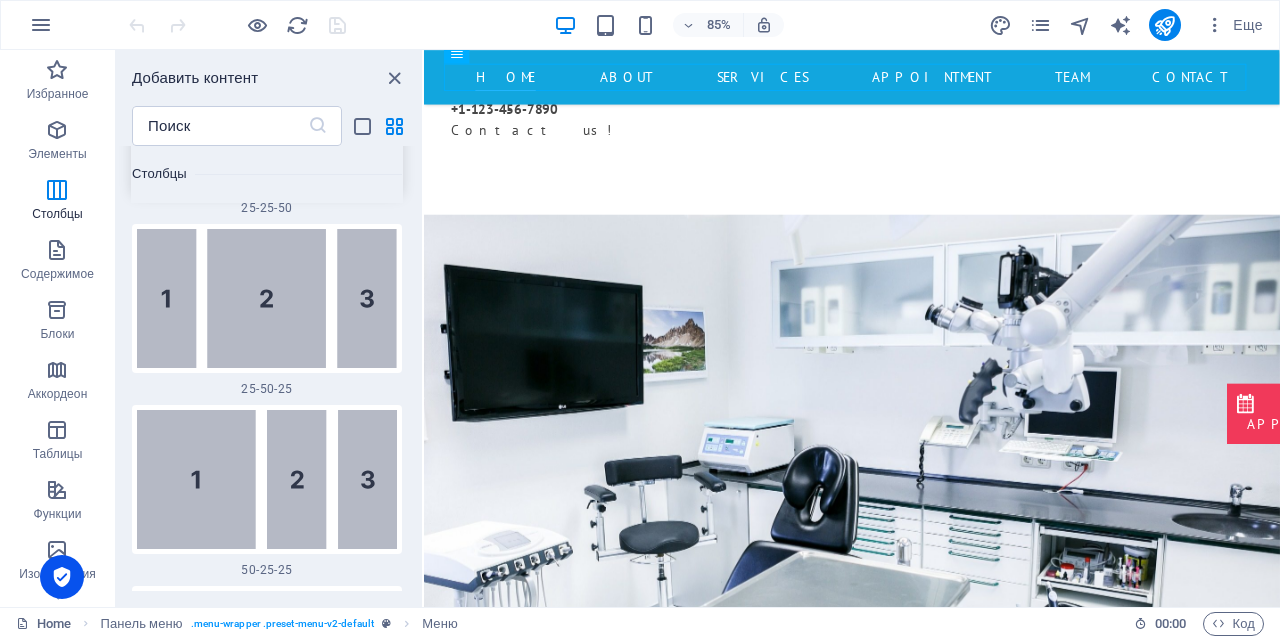 scroll, scrollTop: 3525, scrollLeft: 0, axis: vertical 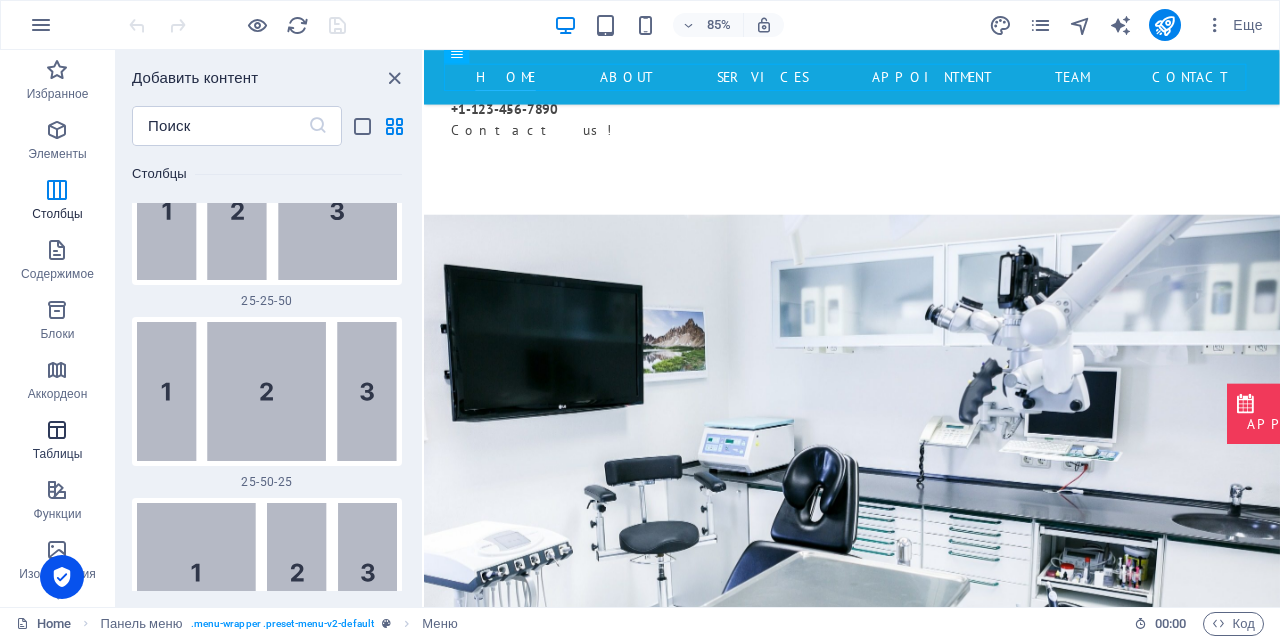 click at bounding box center (57, 430) 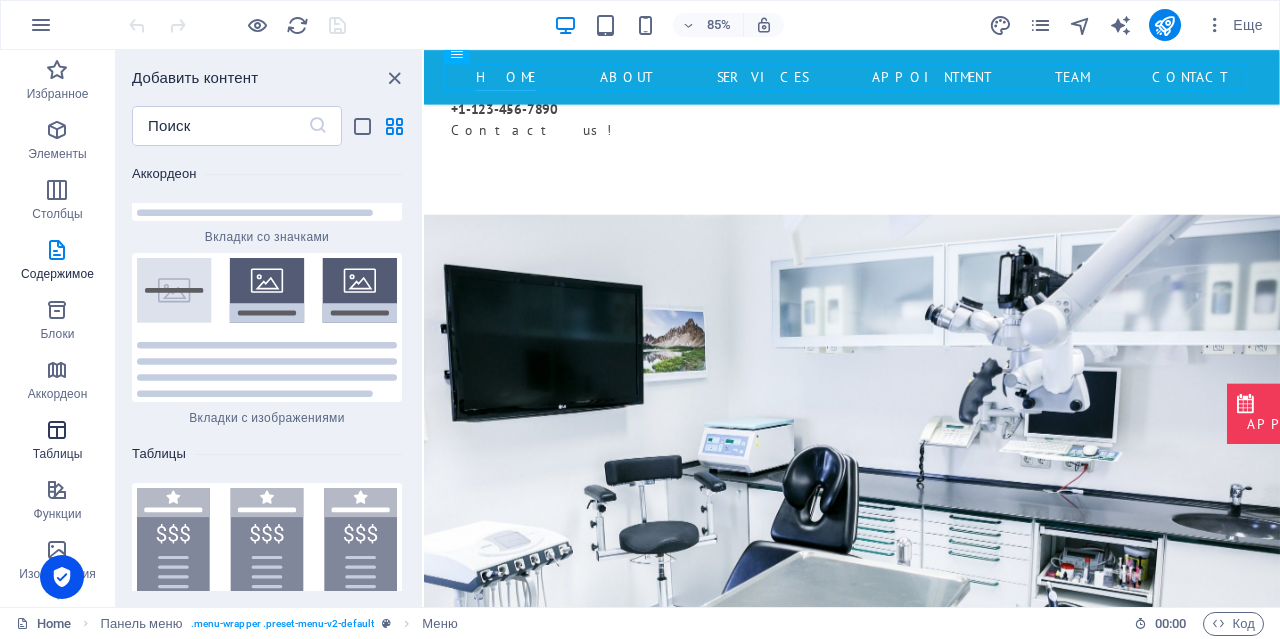 scroll, scrollTop: 13139, scrollLeft: 0, axis: vertical 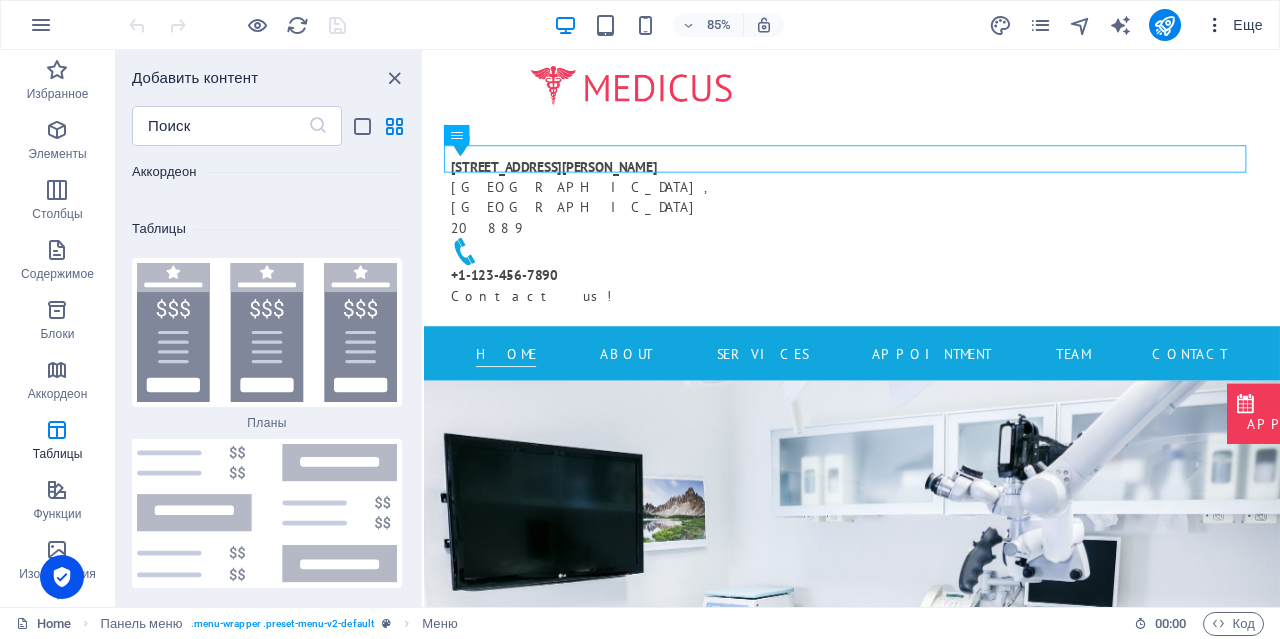 click at bounding box center [1215, 25] 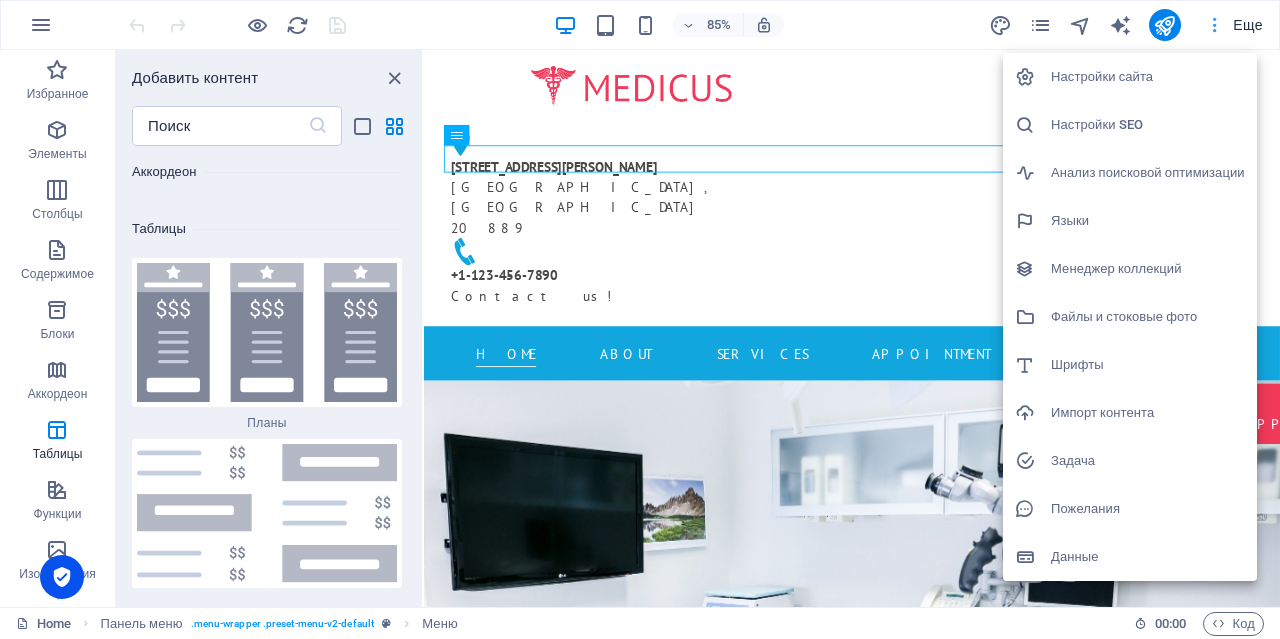 click at bounding box center [640, 319] 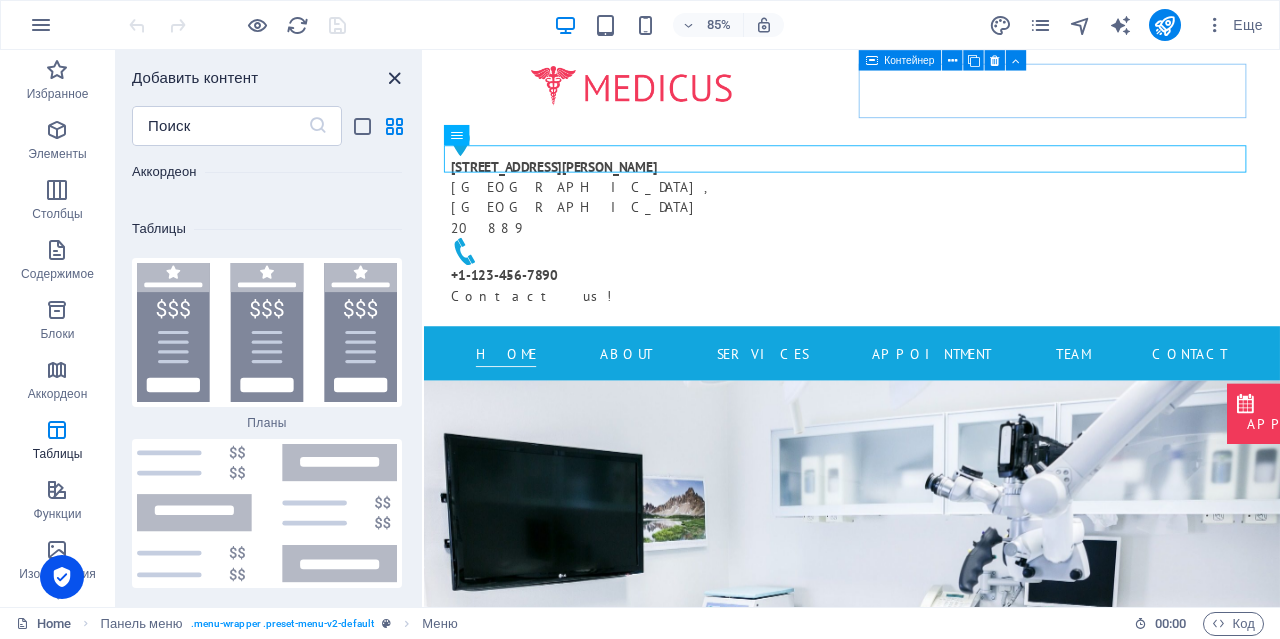 click at bounding box center (394, 78) 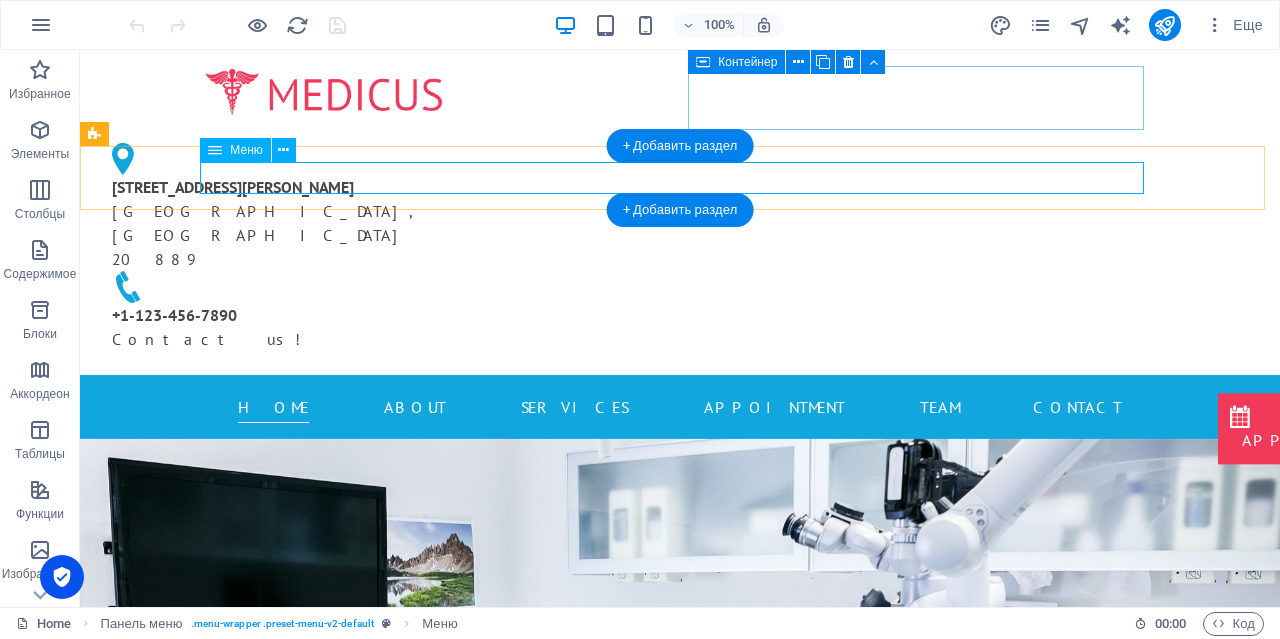 click on "Home About Services Appointment Team Contact" at bounding box center (680, 407) 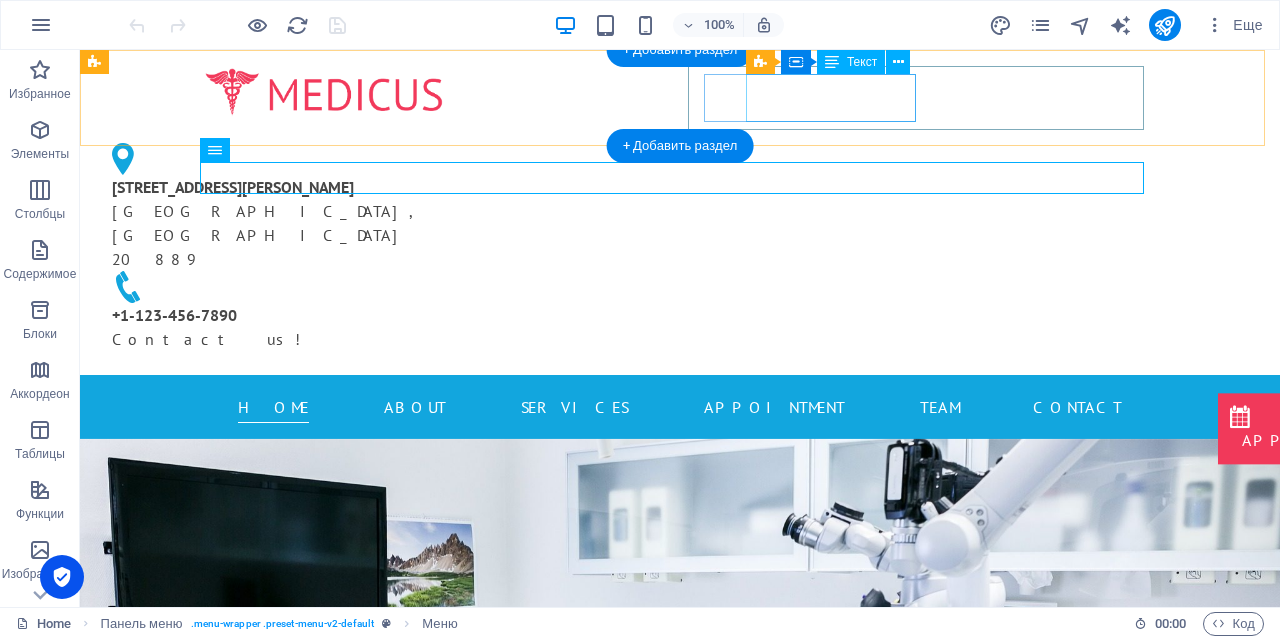 click on "4494 North Palmer Road Bethesda, MD   20889" at bounding box center (316, 223) 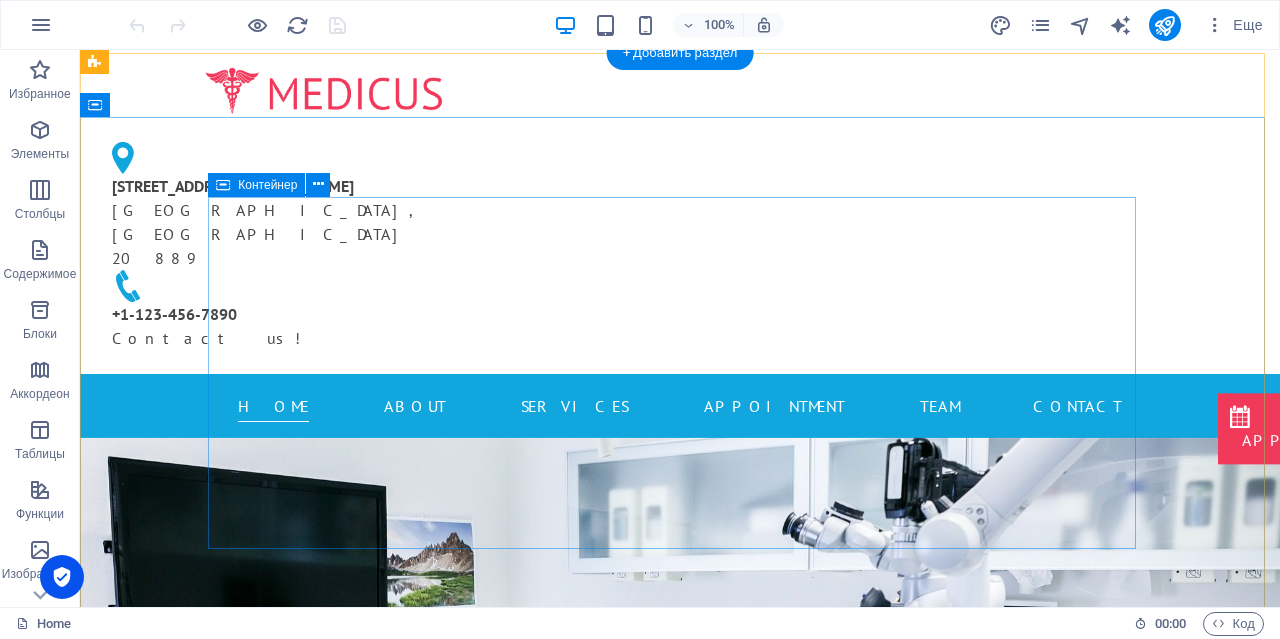 scroll, scrollTop: 0, scrollLeft: 0, axis: both 